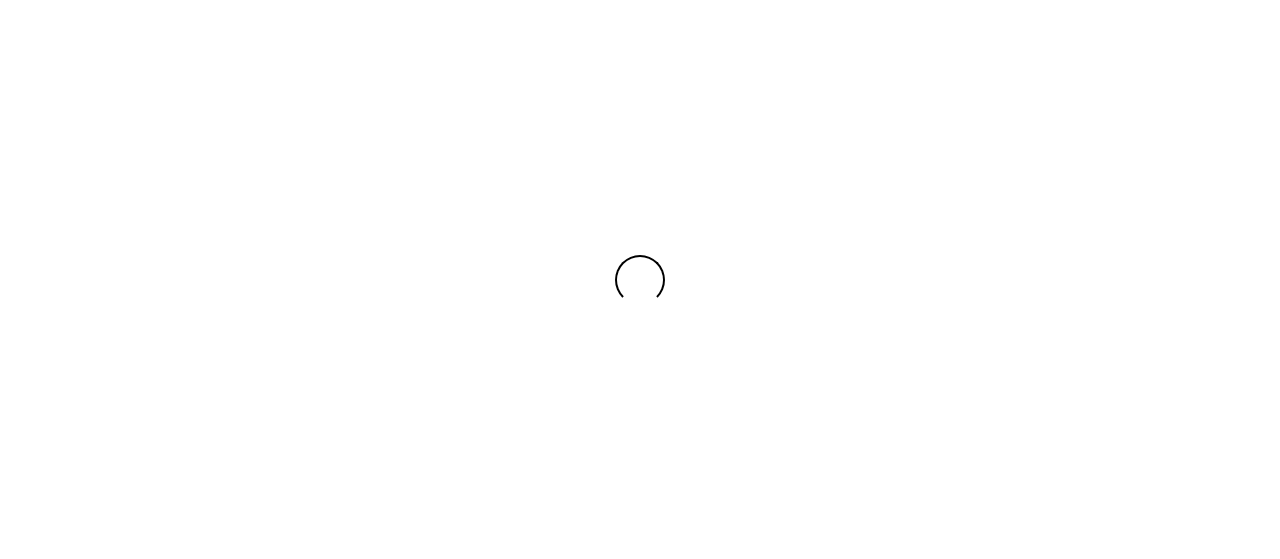 scroll, scrollTop: 0, scrollLeft: 0, axis: both 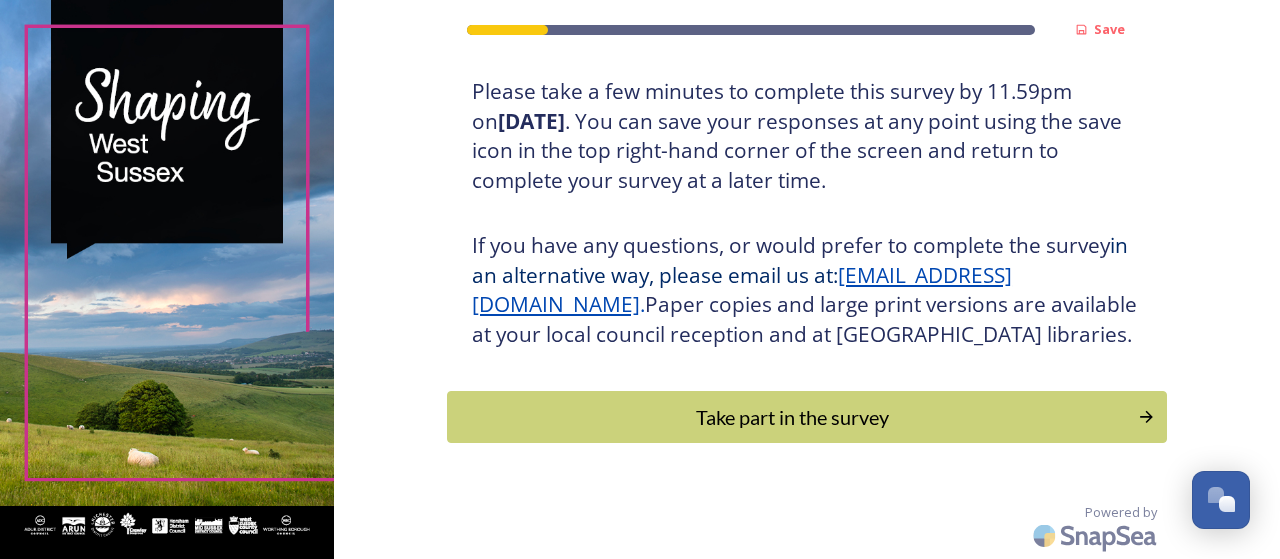 click on "Take part in the survey" at bounding box center [792, 417] 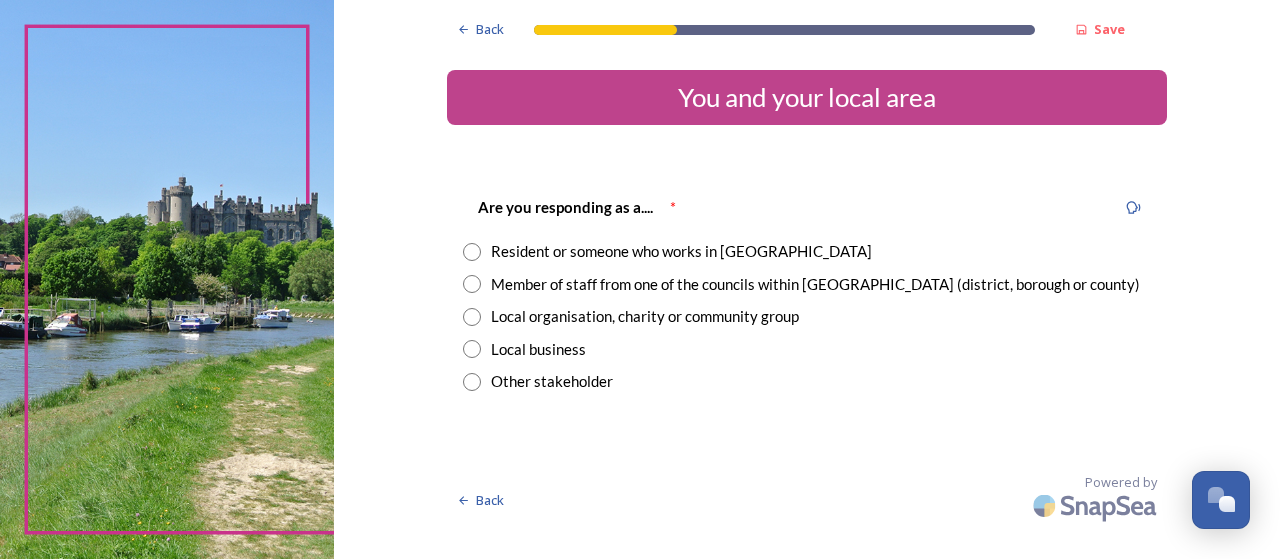click at bounding box center [472, 252] 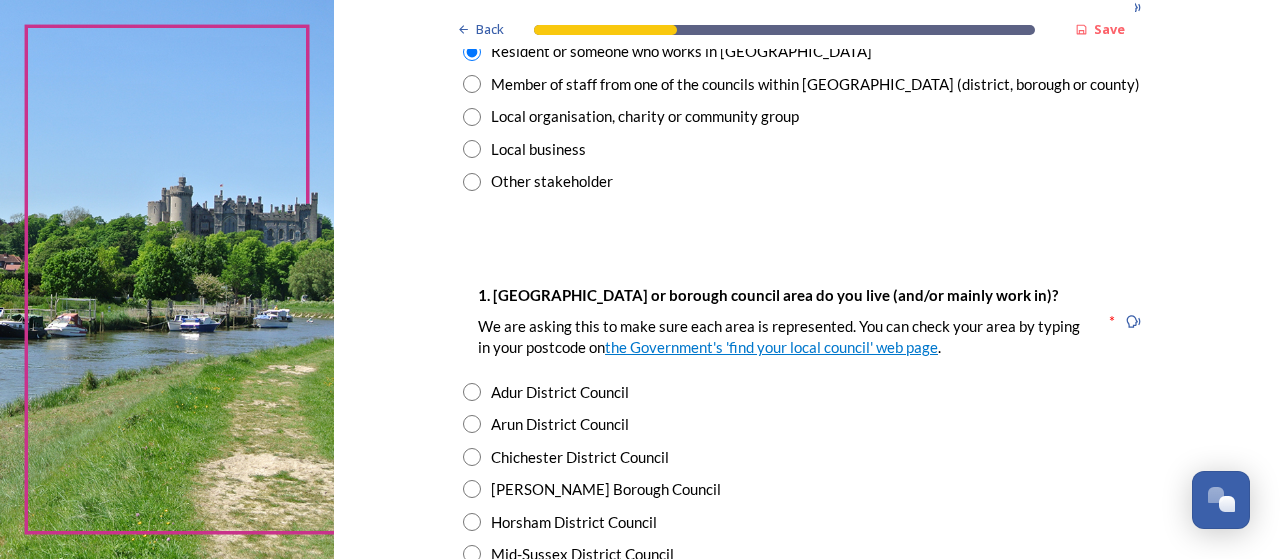 scroll, scrollTop: 300, scrollLeft: 0, axis: vertical 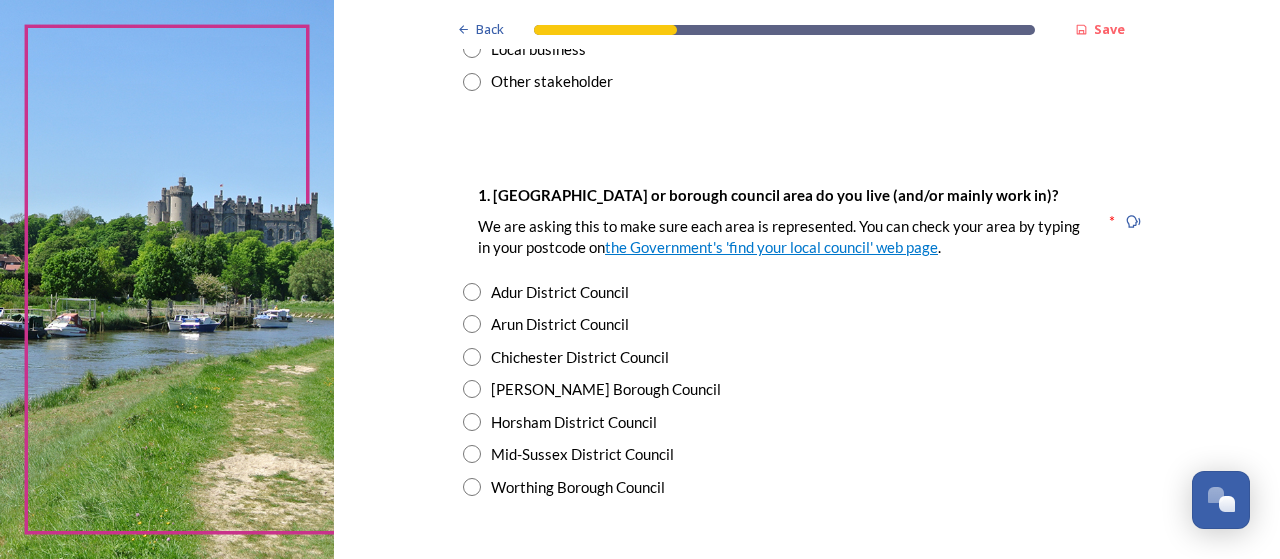 click at bounding box center [472, 422] 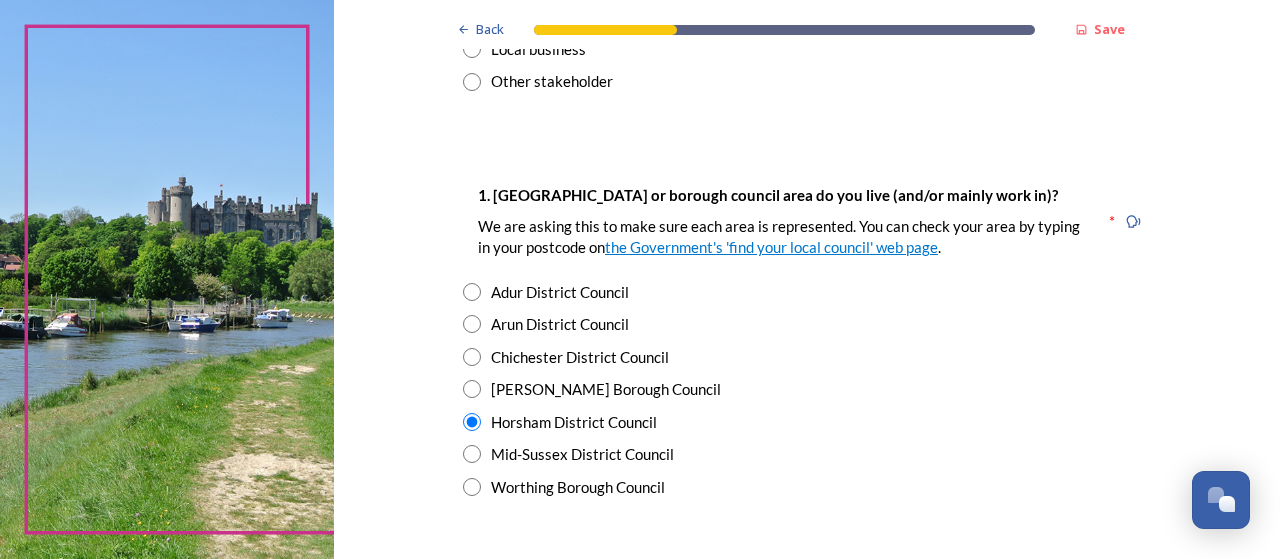 scroll, scrollTop: 600, scrollLeft: 0, axis: vertical 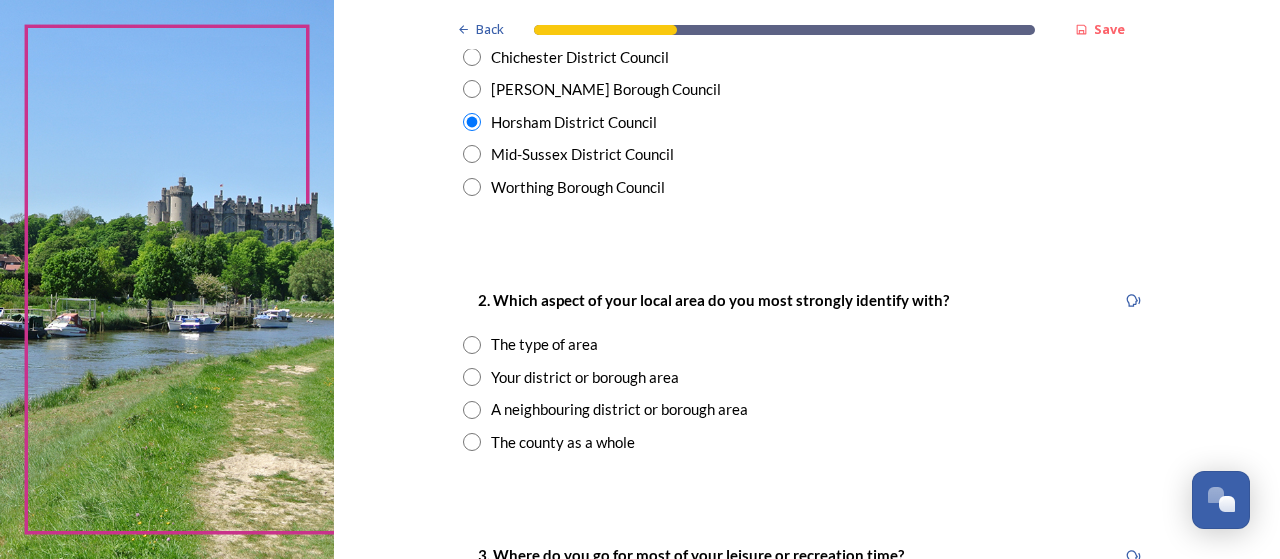 click at bounding box center [472, 377] 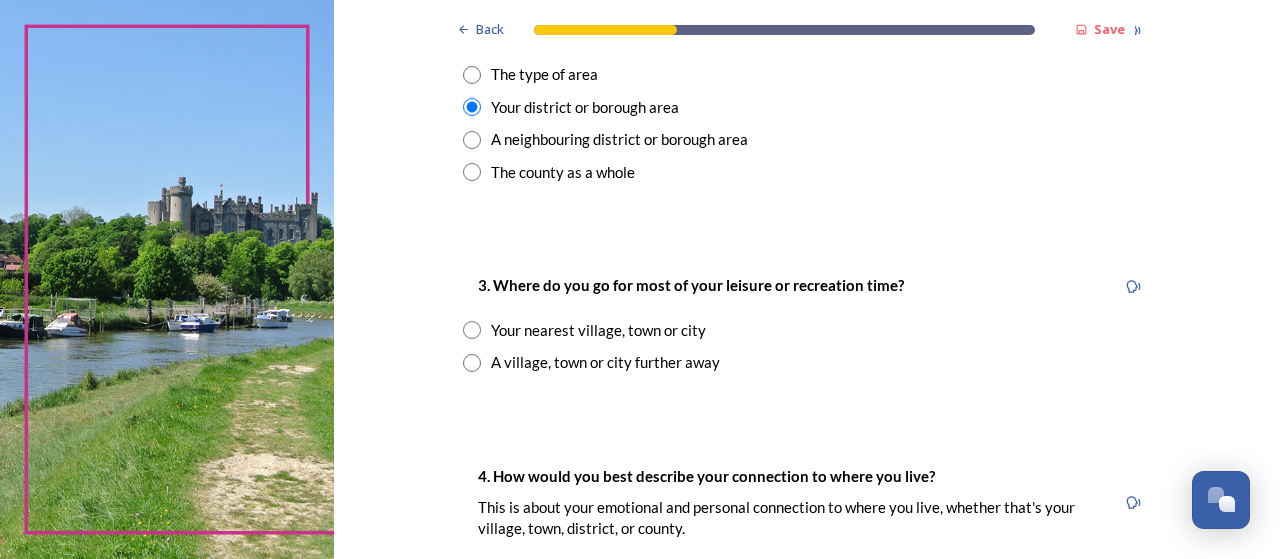 scroll, scrollTop: 900, scrollLeft: 0, axis: vertical 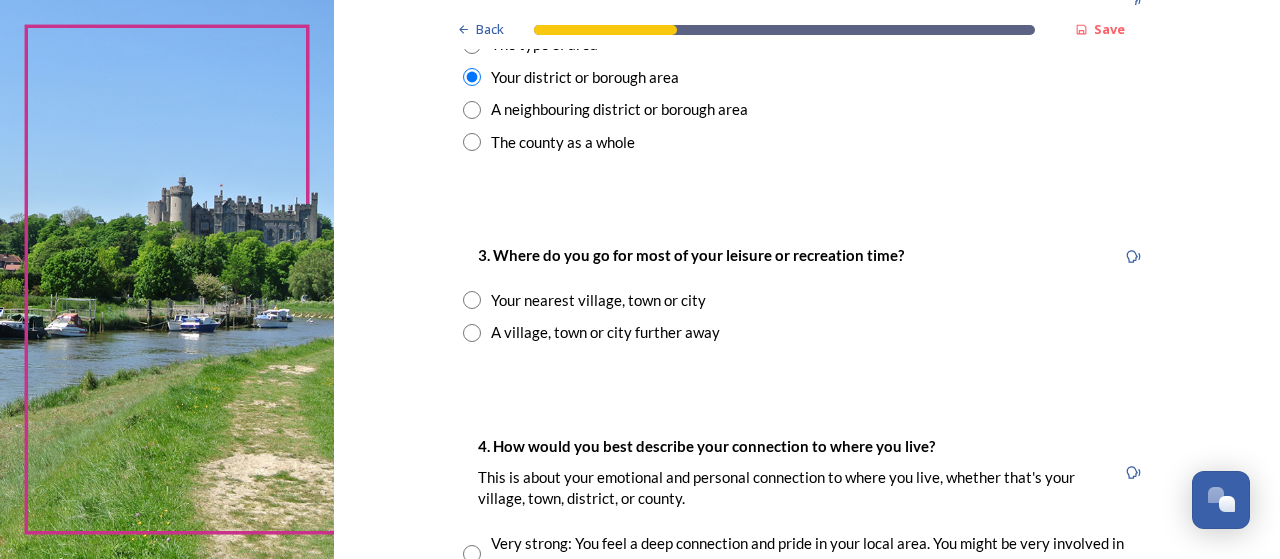 click at bounding box center [472, 333] 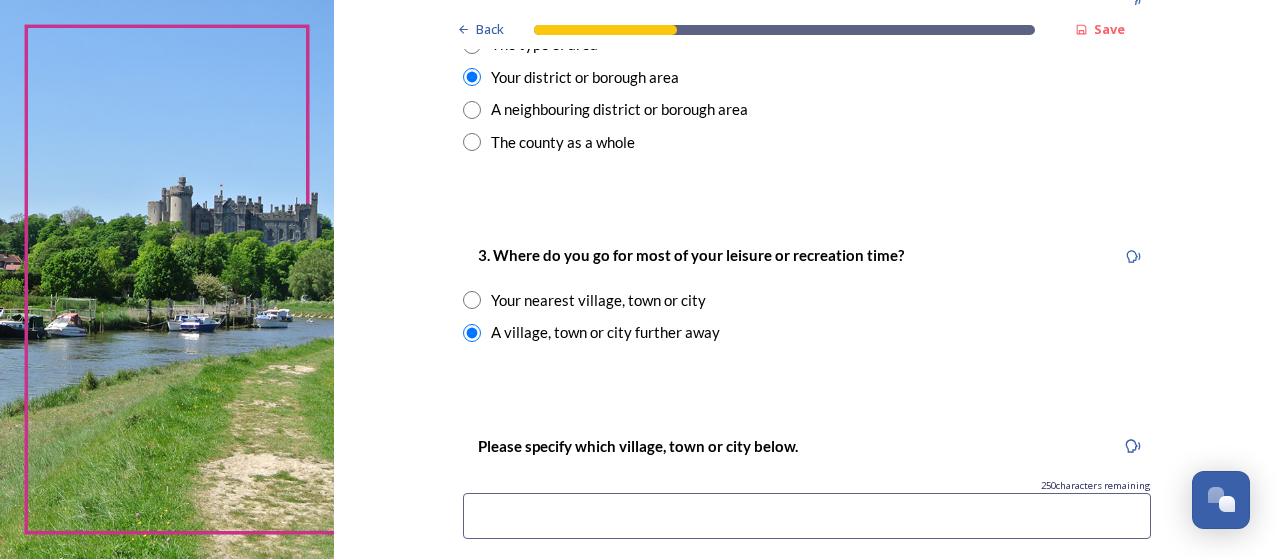 scroll, scrollTop: 1100, scrollLeft: 0, axis: vertical 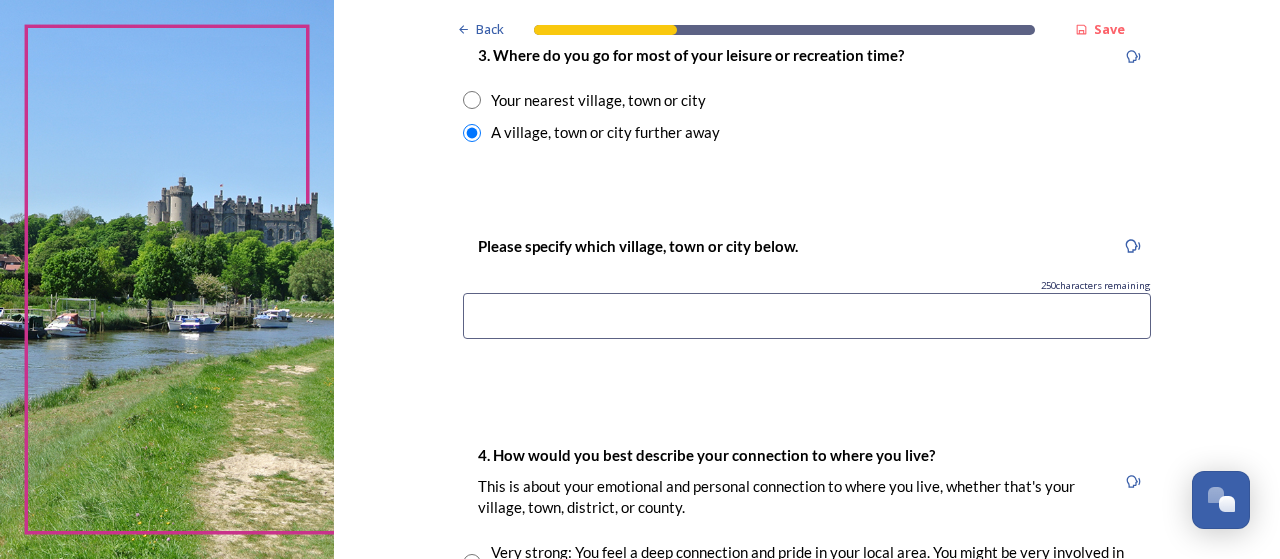 click at bounding box center (807, 316) 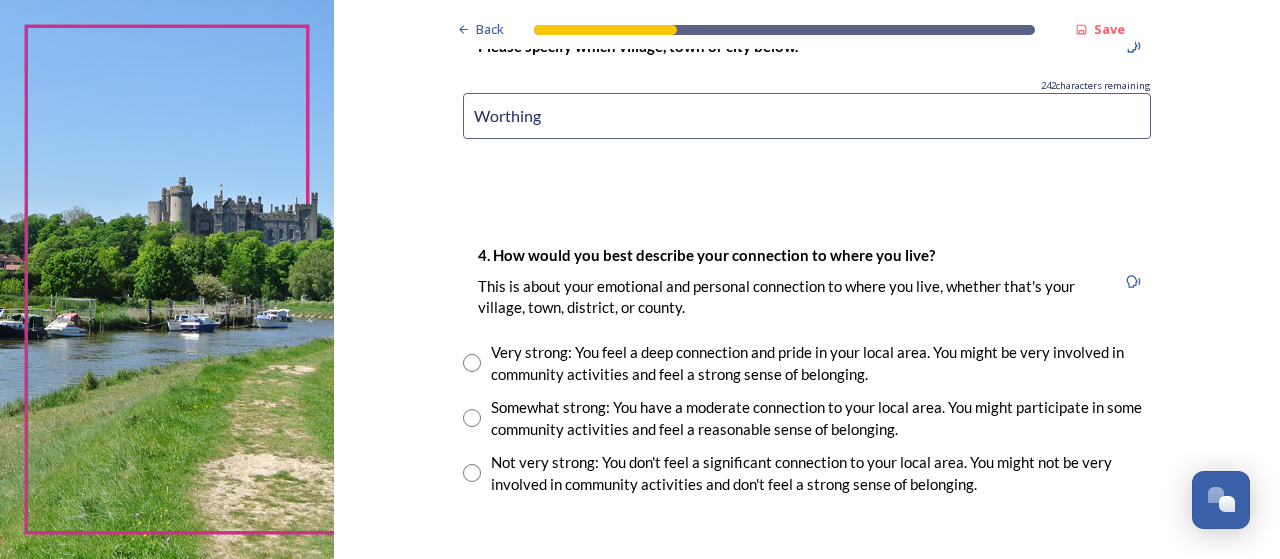 scroll, scrollTop: 1400, scrollLeft: 0, axis: vertical 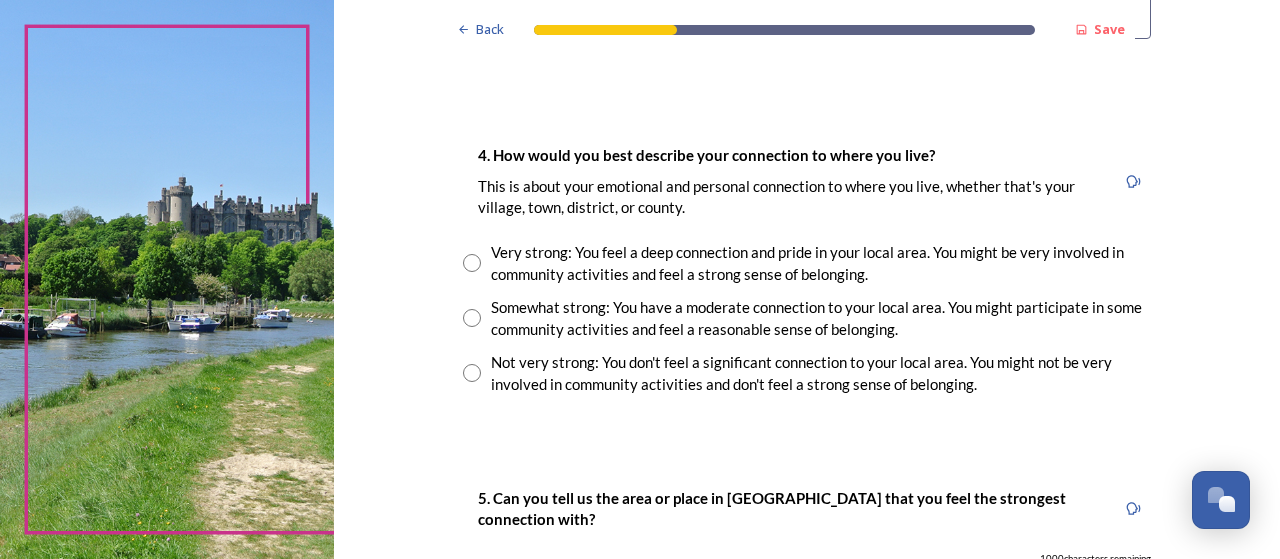 type on "Worthing" 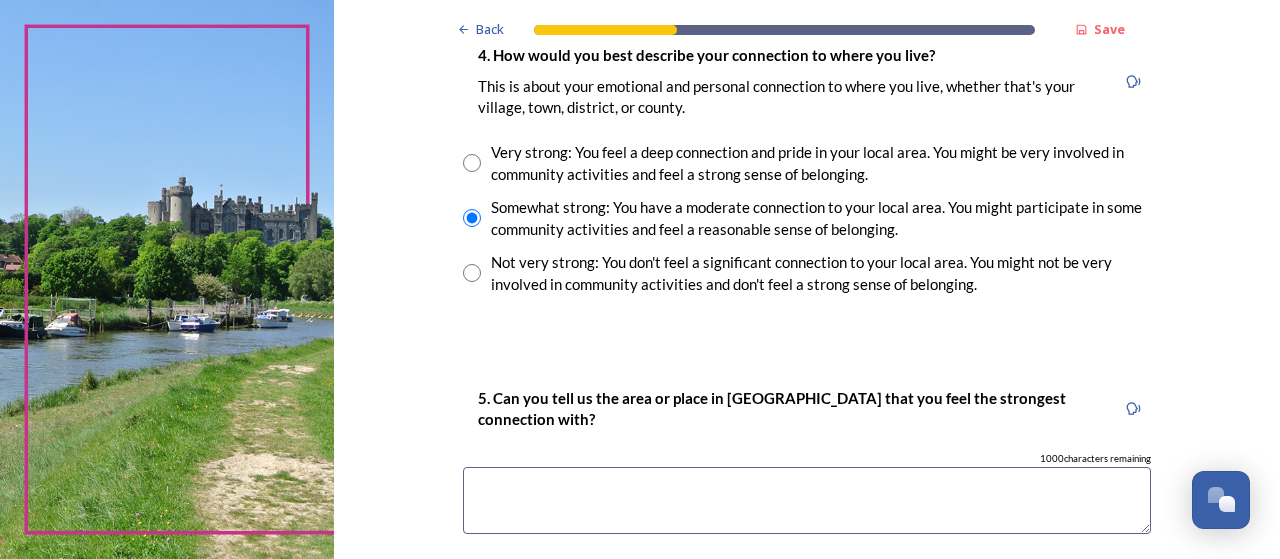 scroll, scrollTop: 1600, scrollLeft: 0, axis: vertical 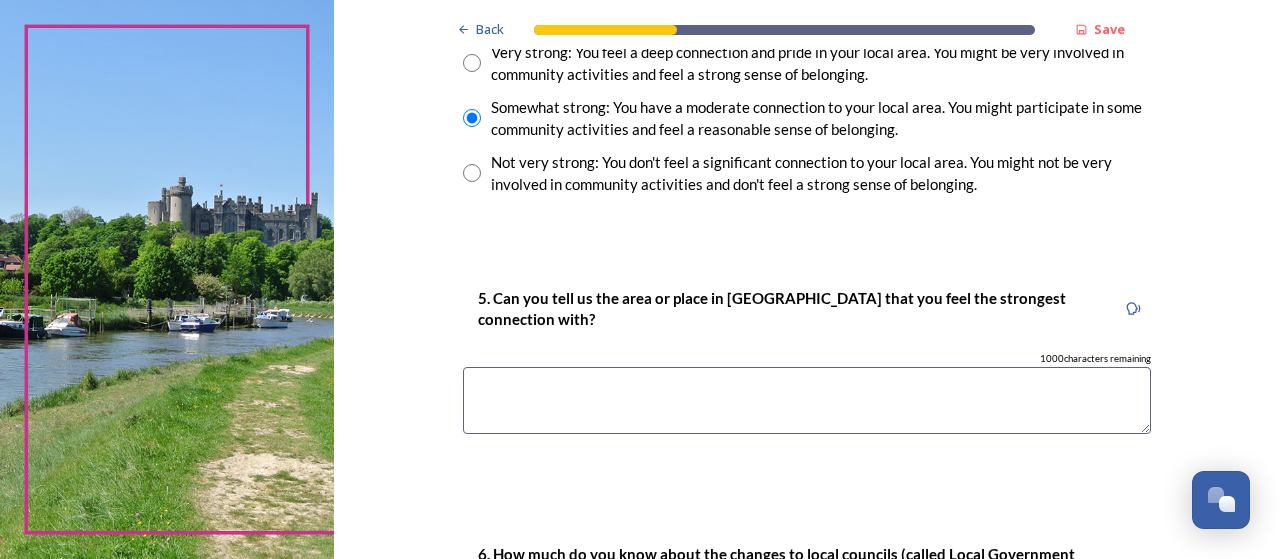click at bounding box center (807, 400) 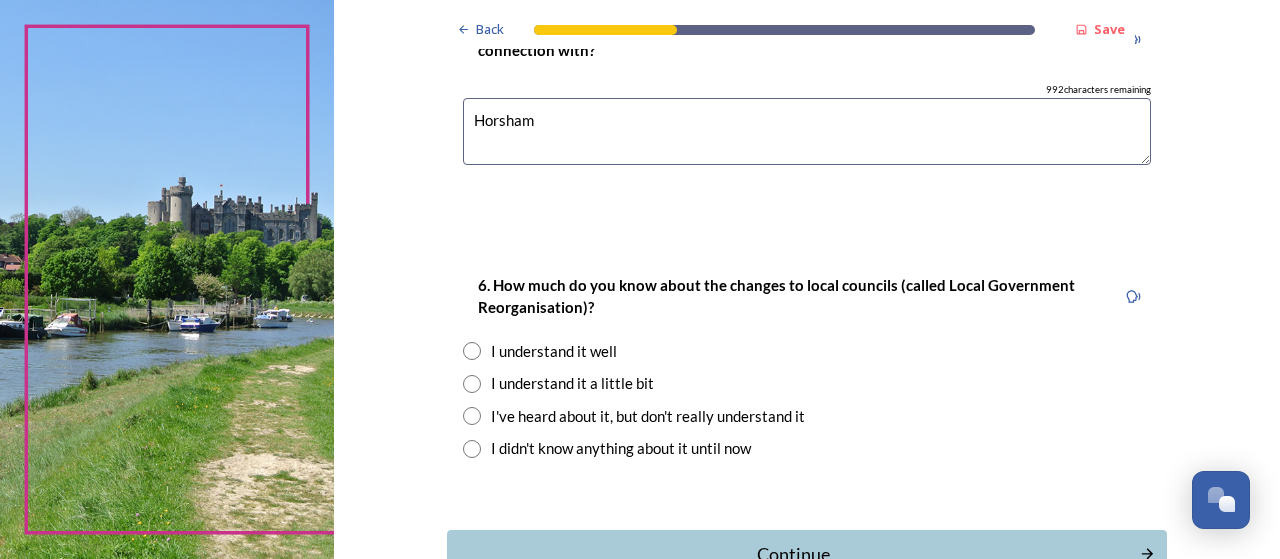scroll, scrollTop: 1900, scrollLeft: 0, axis: vertical 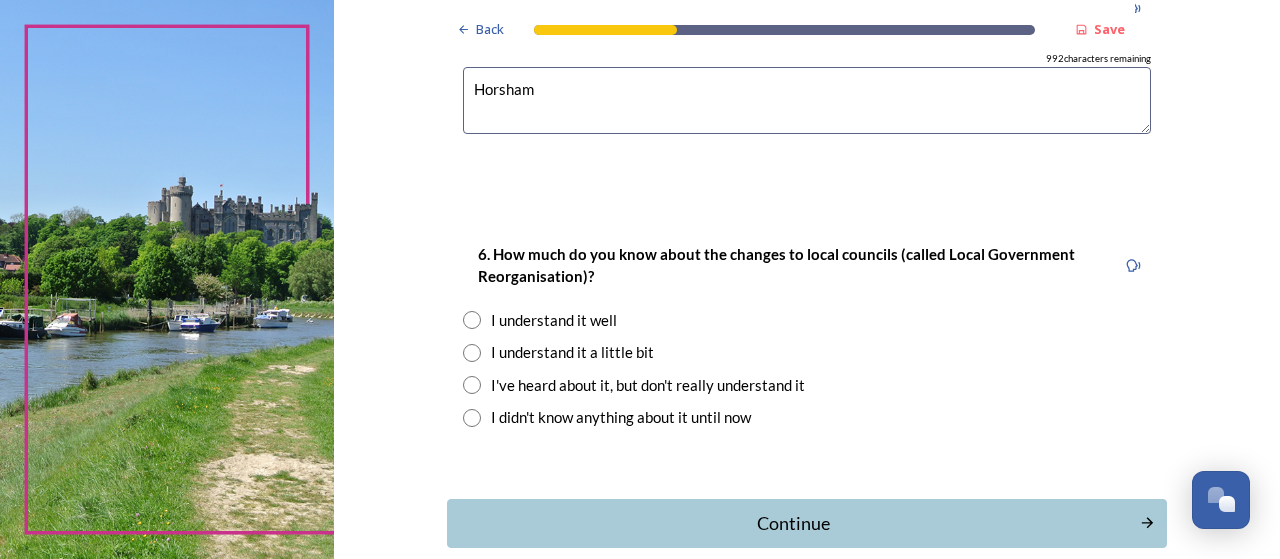 type on "Horsham" 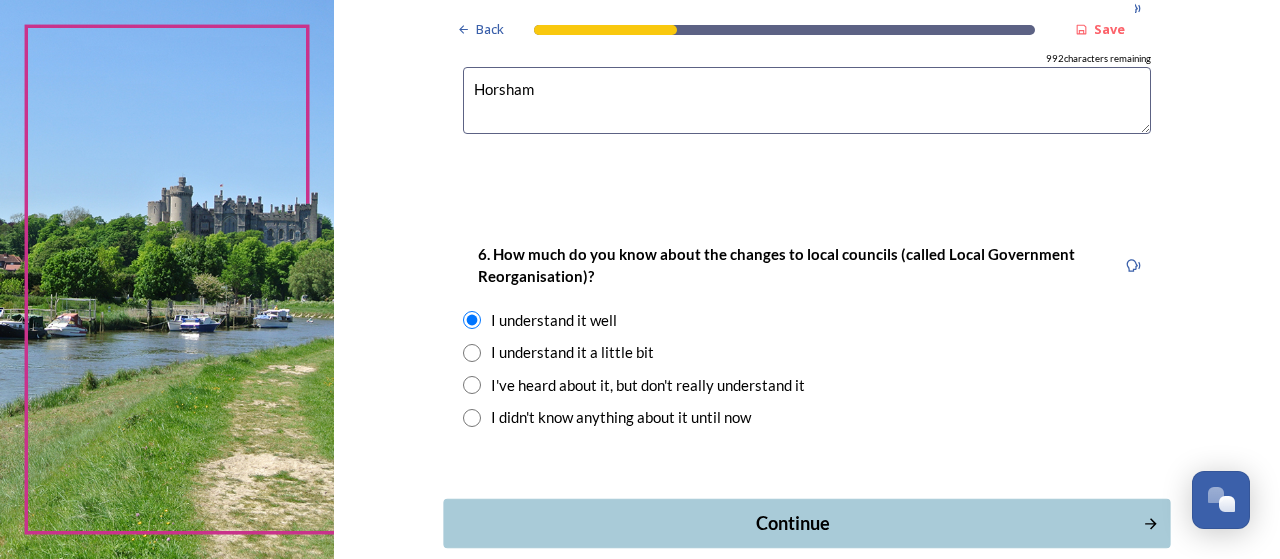 click on "Continue" at bounding box center (793, 523) 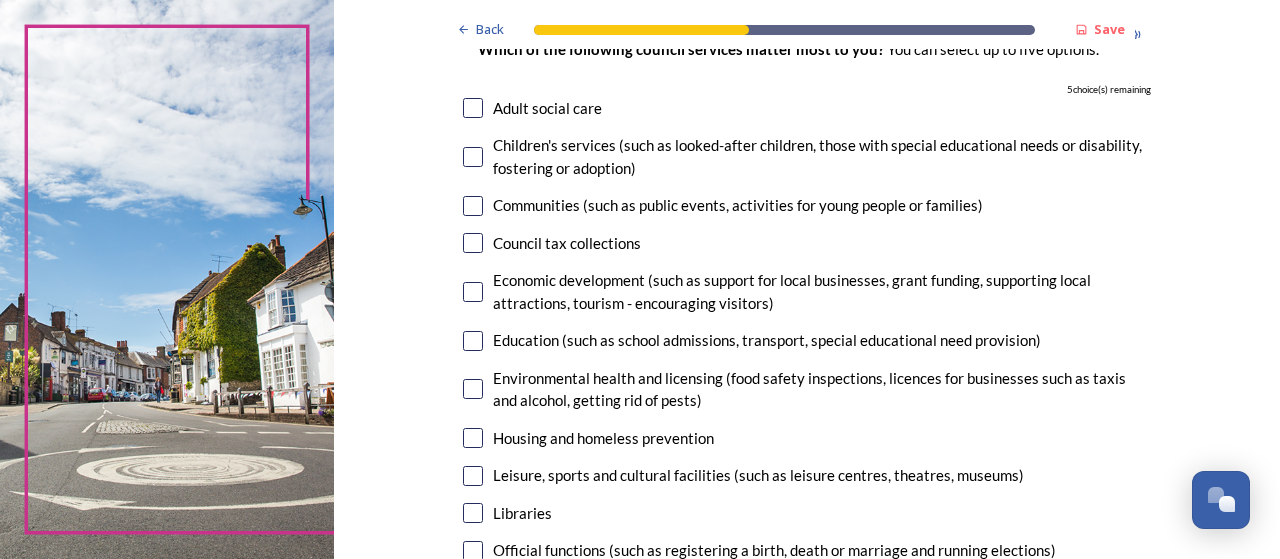 scroll, scrollTop: 100, scrollLeft: 0, axis: vertical 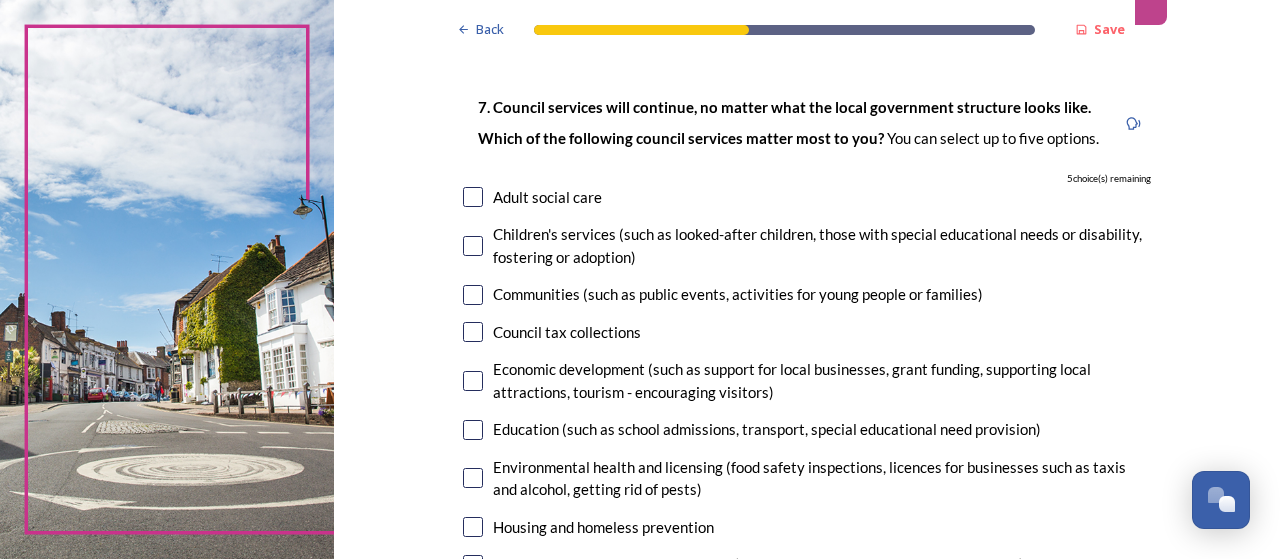 click at bounding box center [473, 295] 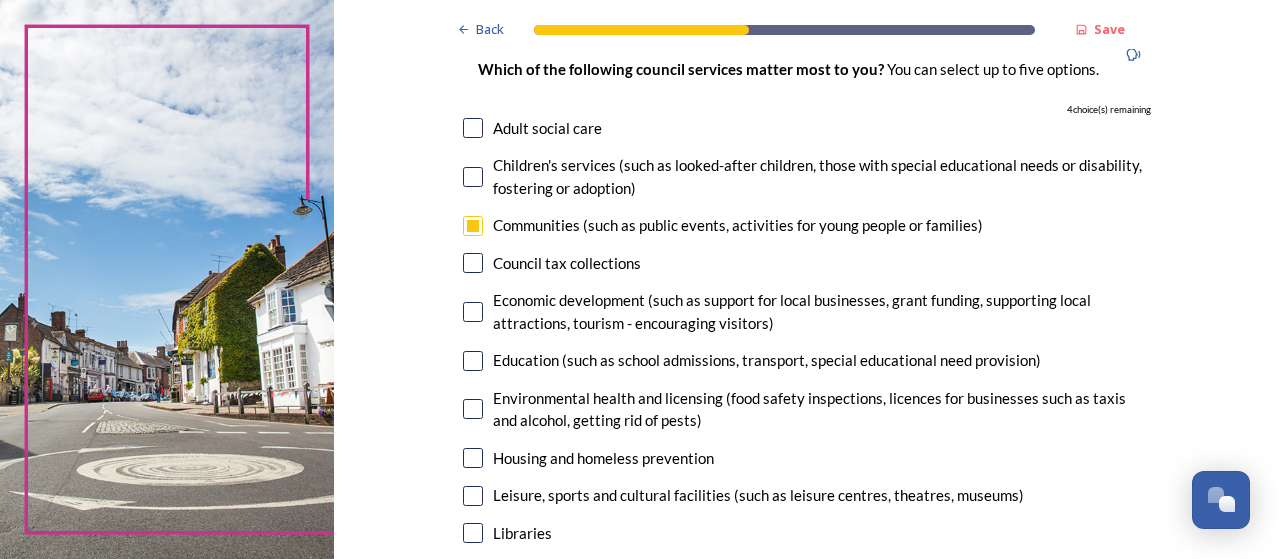 scroll, scrollTop: 200, scrollLeft: 0, axis: vertical 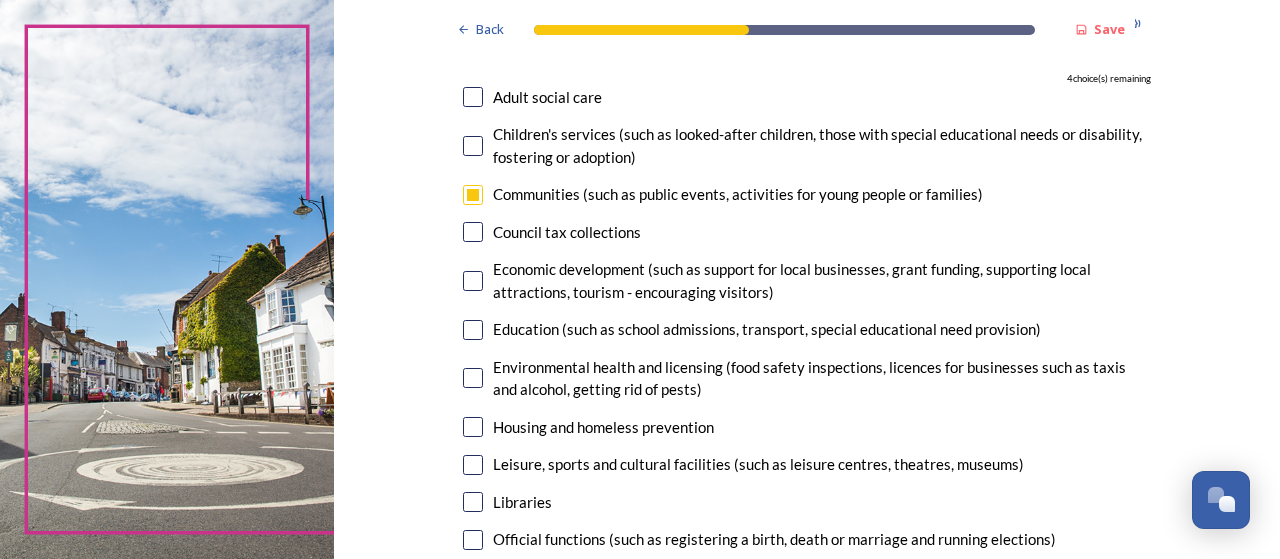 click at bounding box center (473, 281) 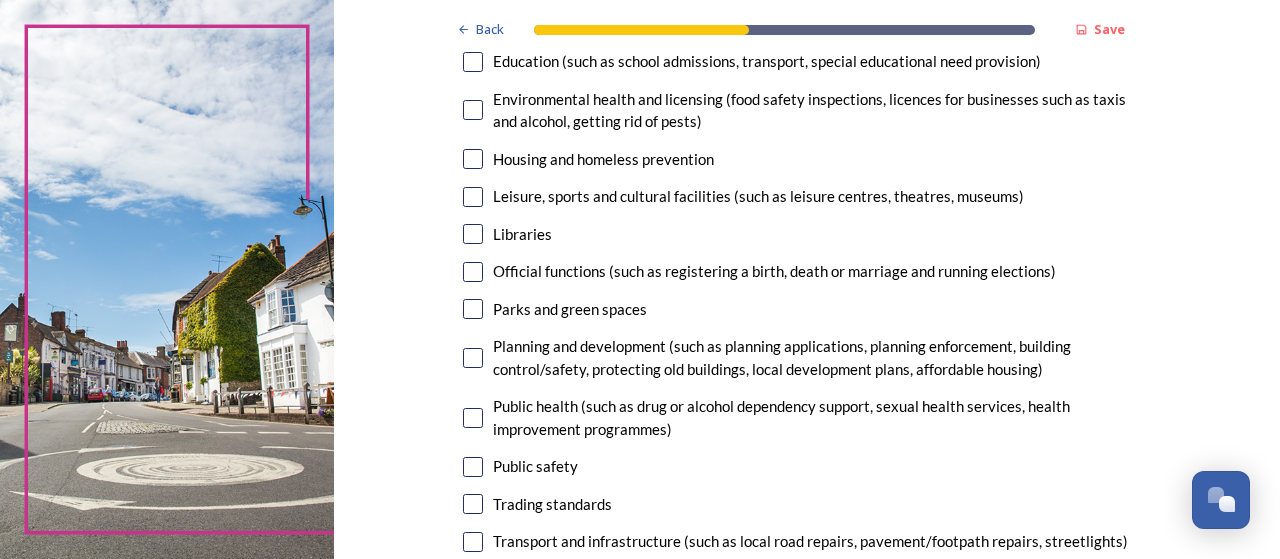 scroll, scrollTop: 500, scrollLeft: 0, axis: vertical 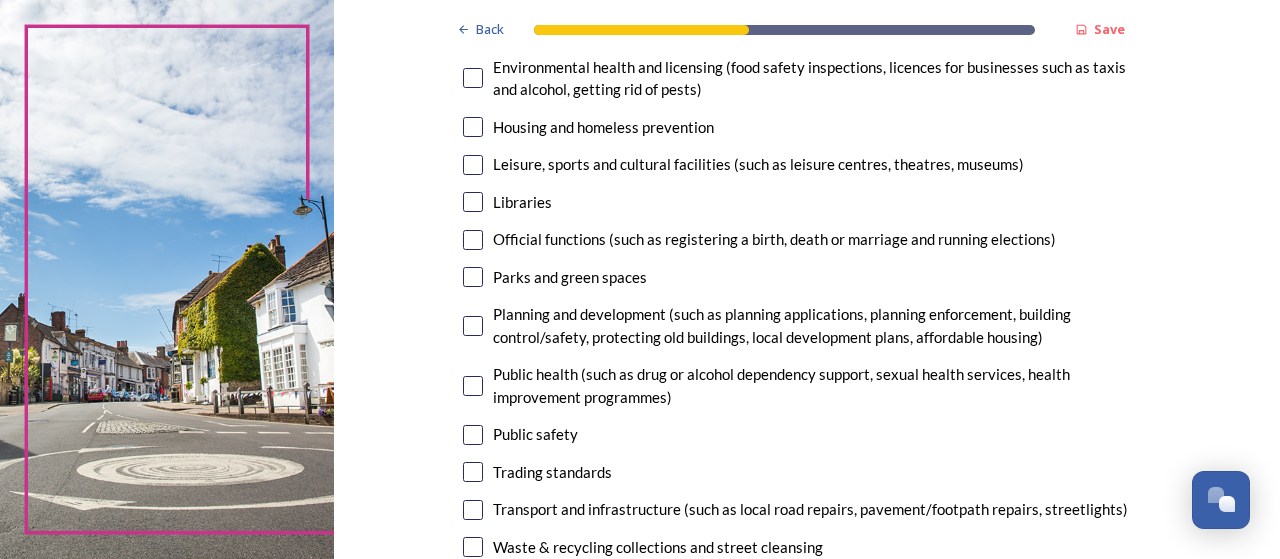click at bounding box center [473, 326] 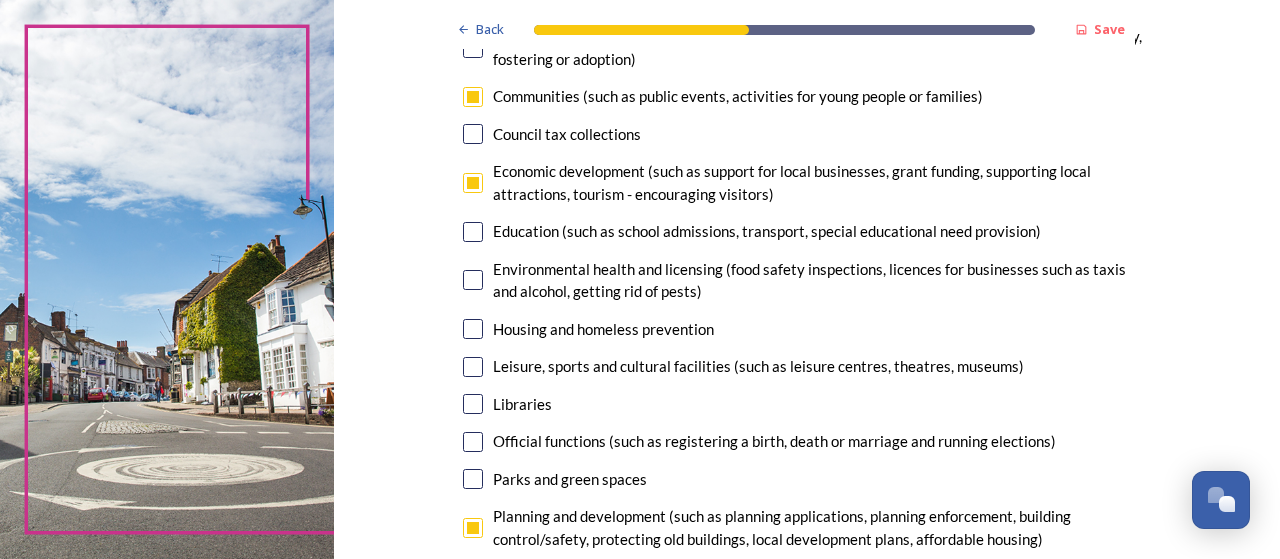 scroll, scrollTop: 300, scrollLeft: 0, axis: vertical 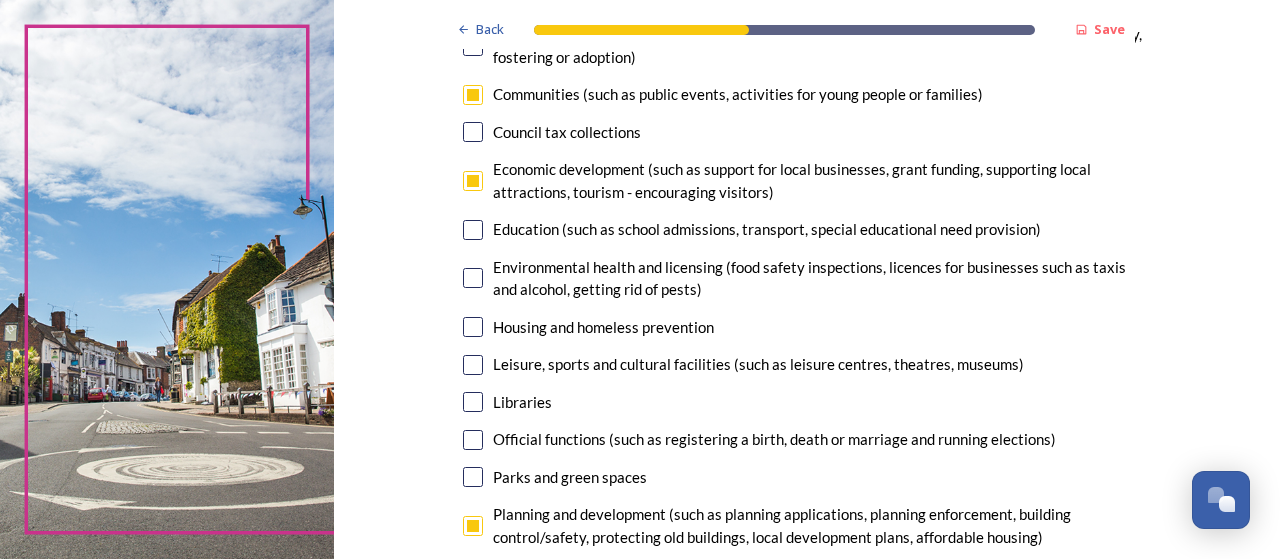 click at bounding box center [473, 181] 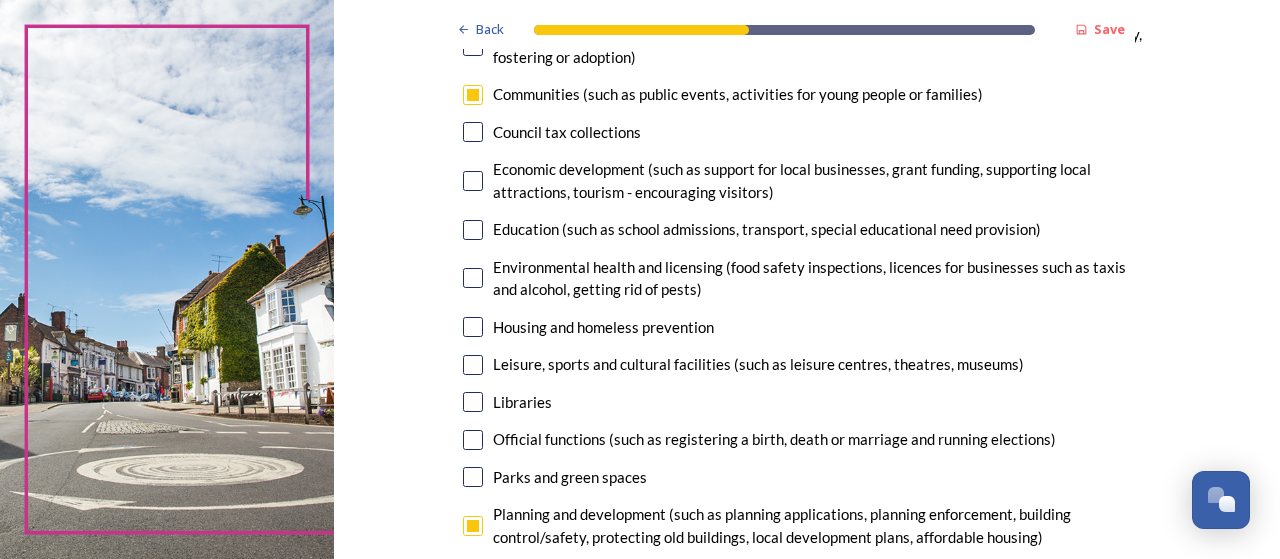 click at bounding box center (473, 526) 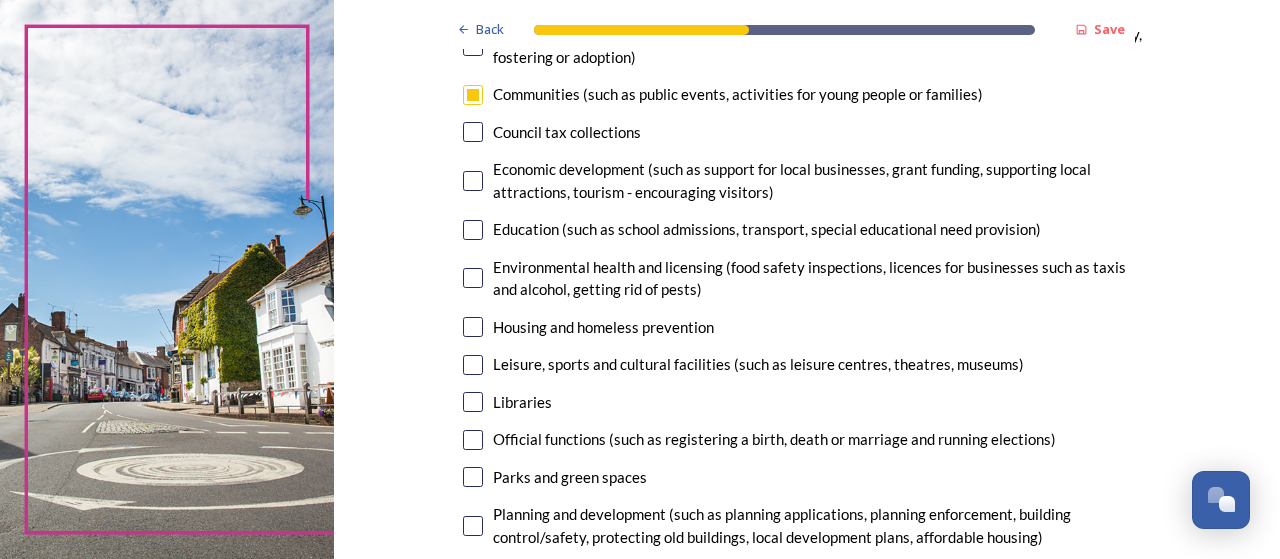 scroll, scrollTop: 200, scrollLeft: 0, axis: vertical 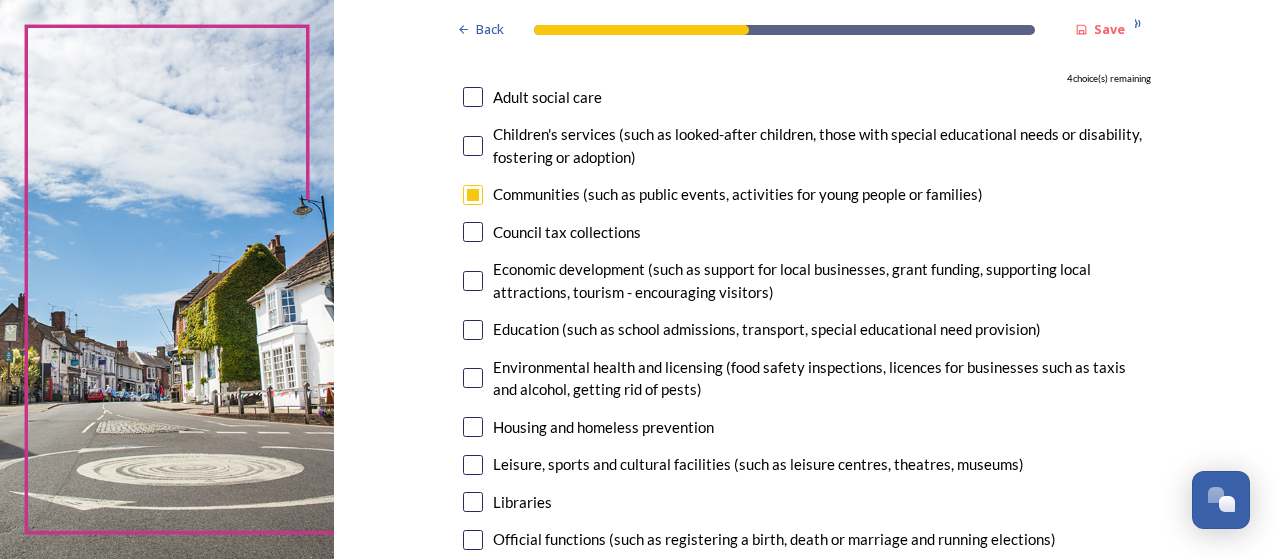 drag, startPoint x: 464, startPoint y: 233, endPoint x: 477, endPoint y: 253, distance: 23.853722 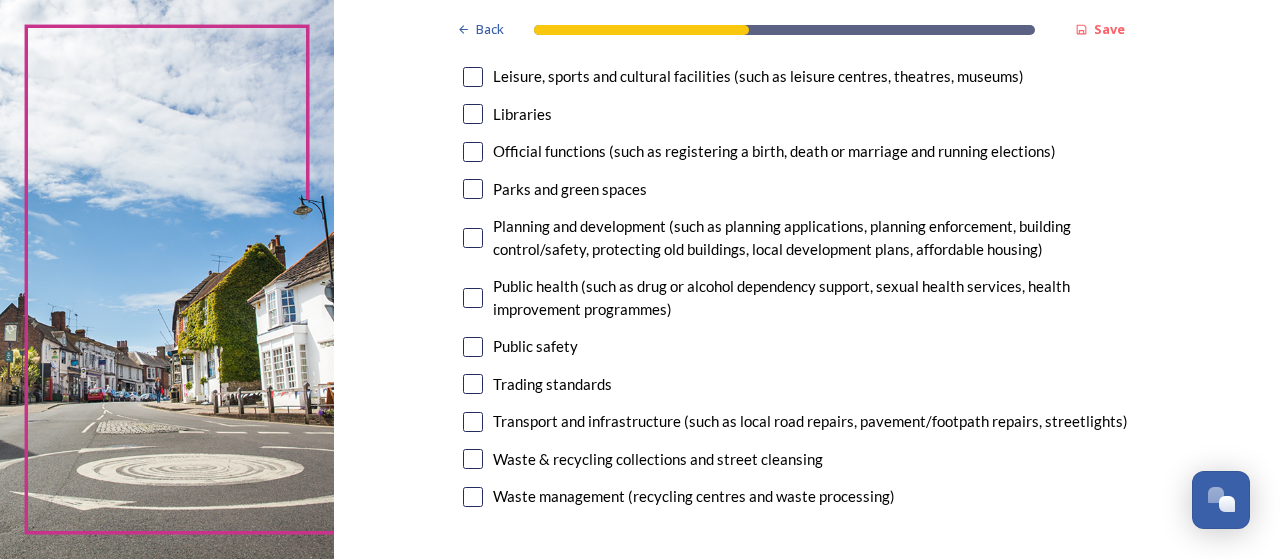 scroll, scrollTop: 600, scrollLeft: 0, axis: vertical 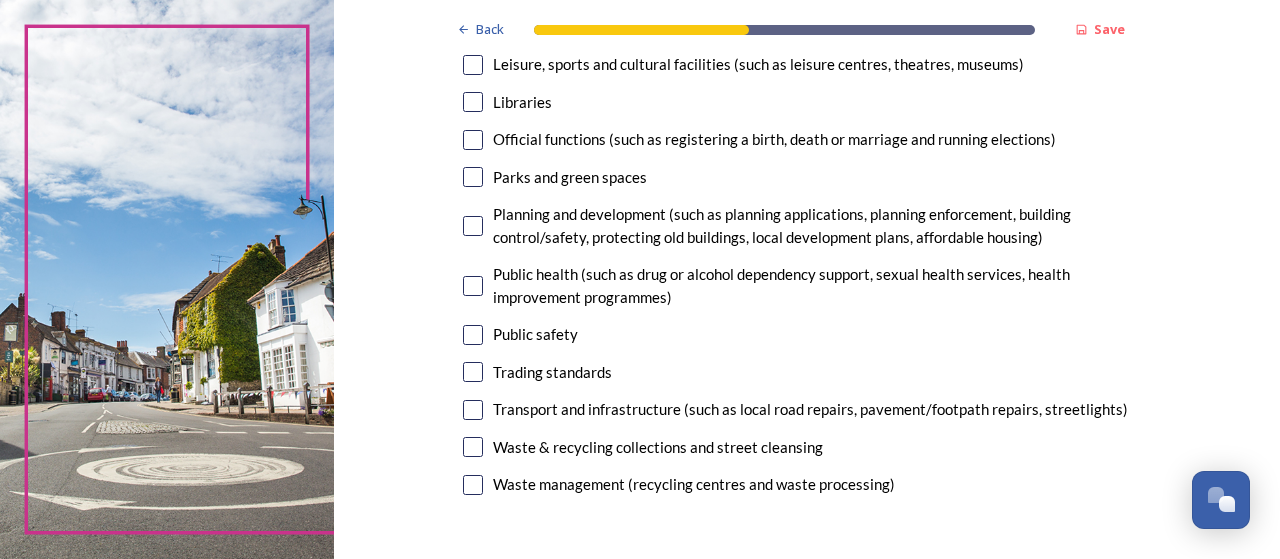 click at bounding box center (473, 335) 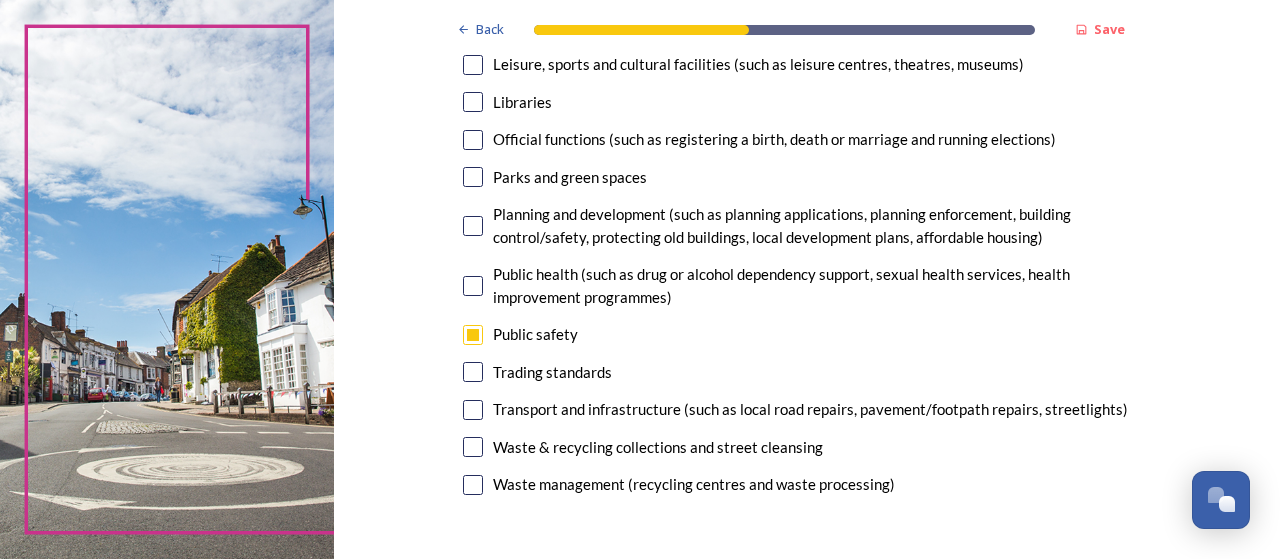 click at bounding box center [473, 447] 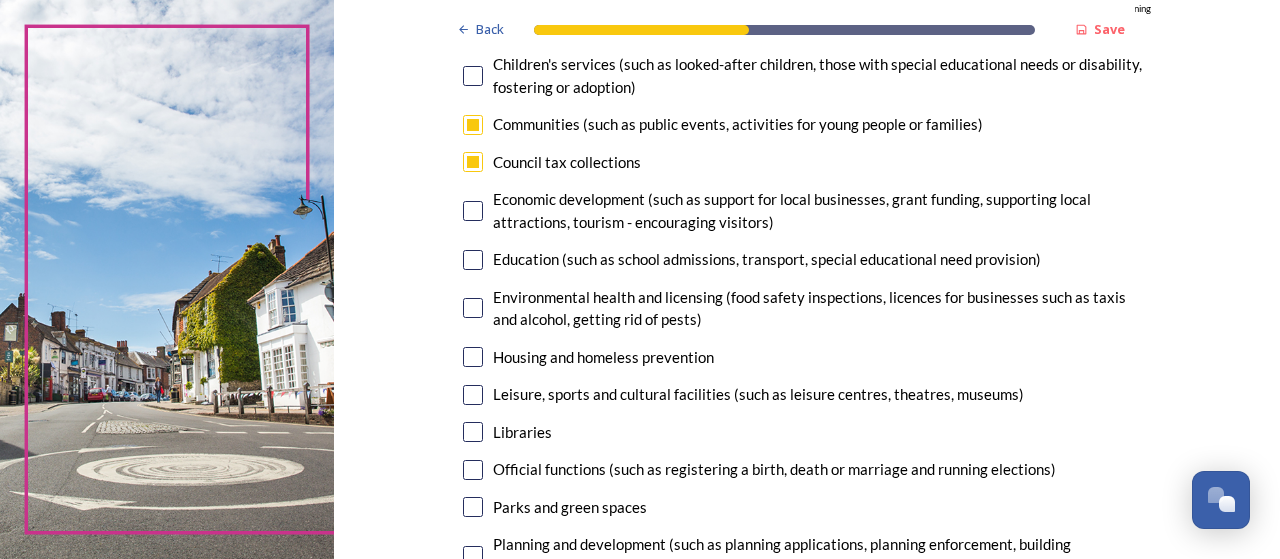 scroll, scrollTop: 300, scrollLeft: 0, axis: vertical 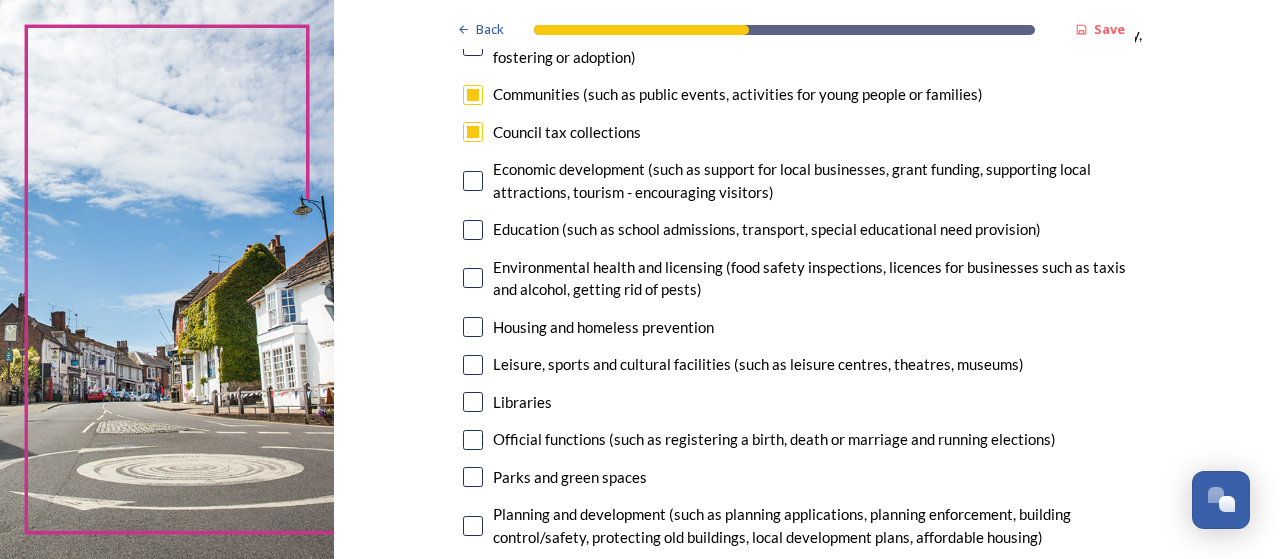 click at bounding box center (473, 327) 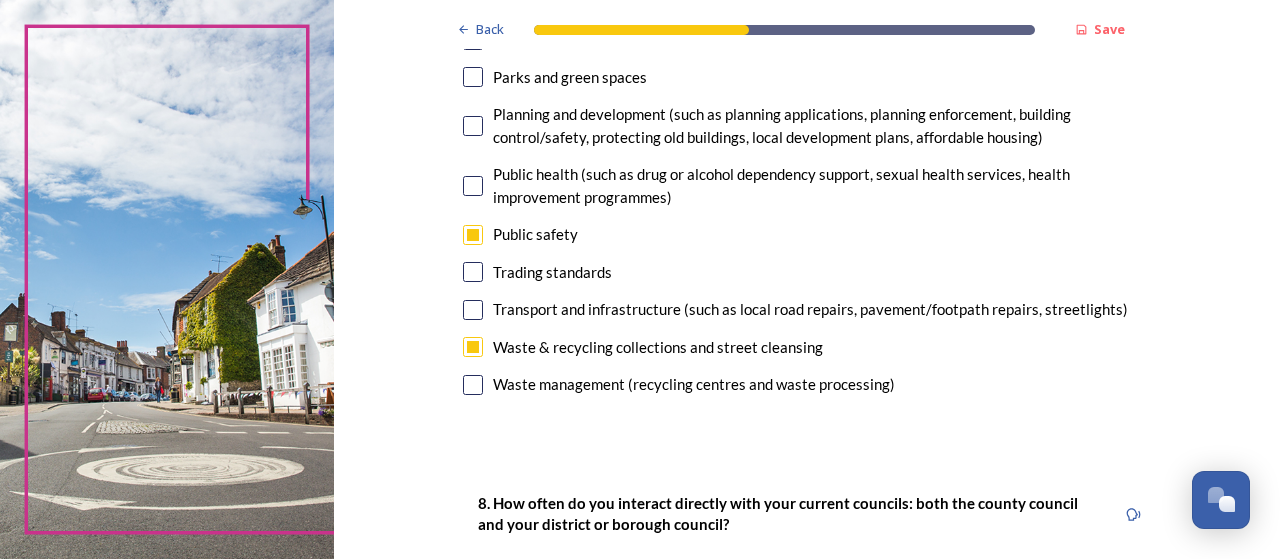 scroll, scrollTop: 1000, scrollLeft: 0, axis: vertical 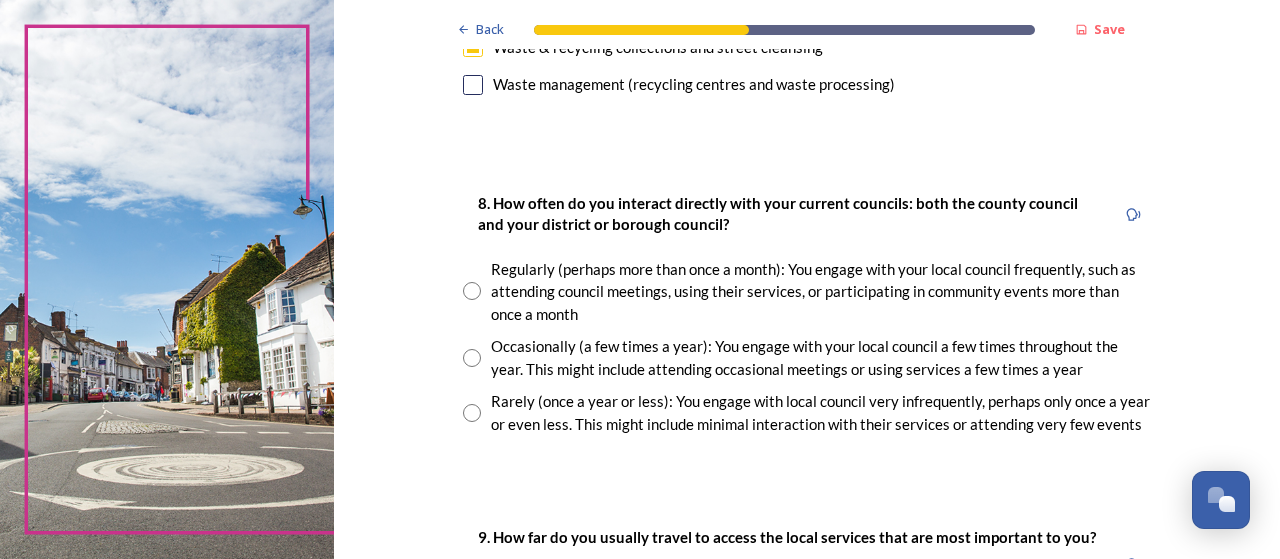 click at bounding box center [472, 413] 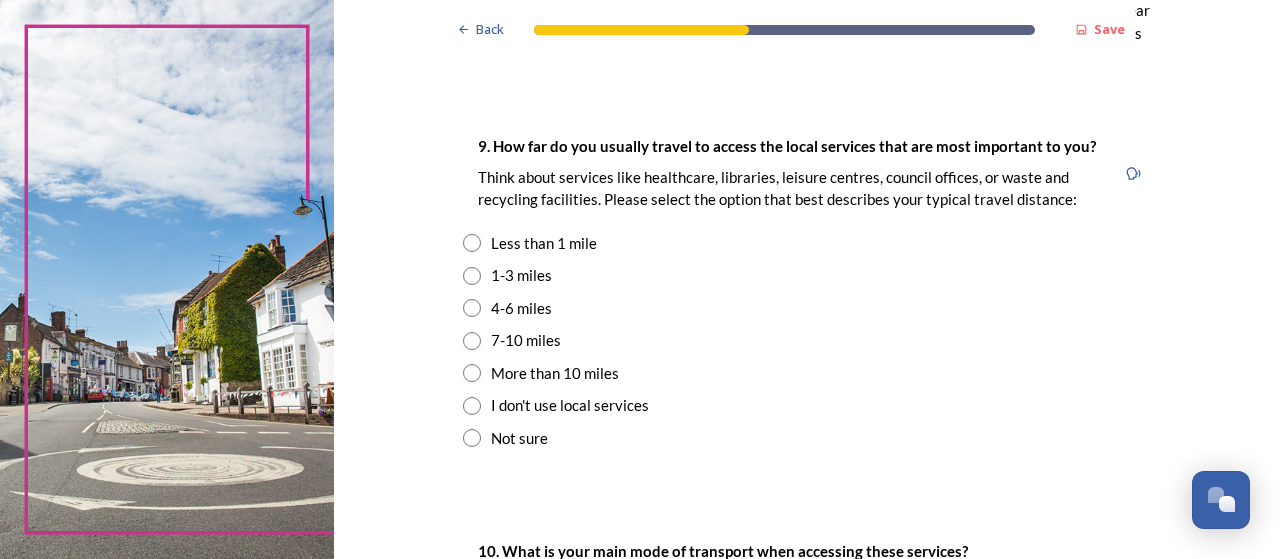 scroll, scrollTop: 1400, scrollLeft: 0, axis: vertical 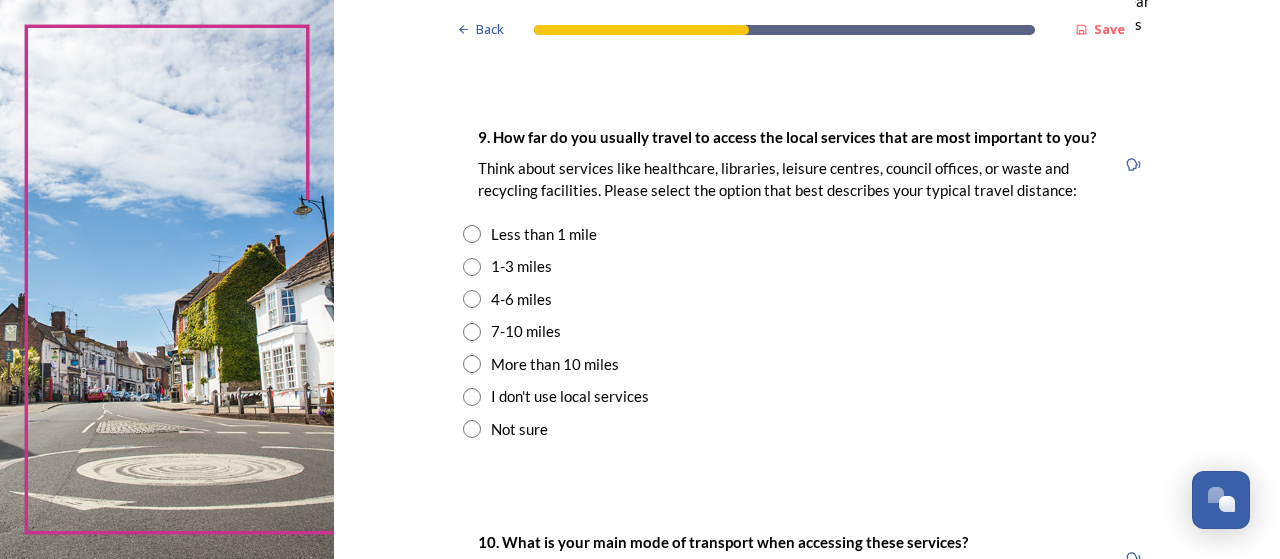 click on "1-3 miles" at bounding box center (807, 266) 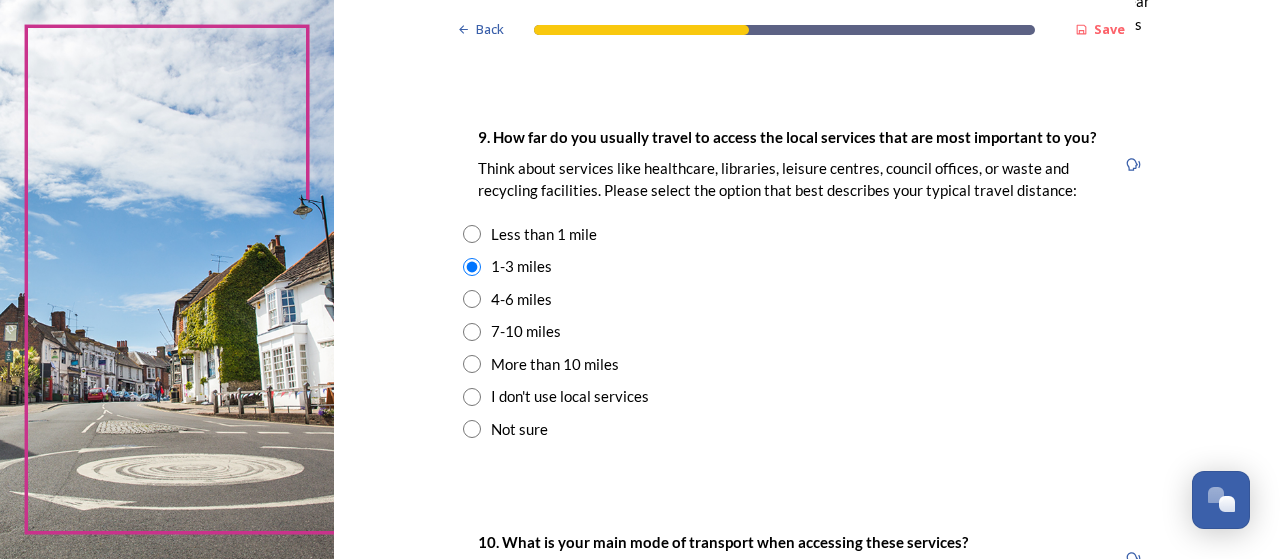 scroll, scrollTop: 1700, scrollLeft: 0, axis: vertical 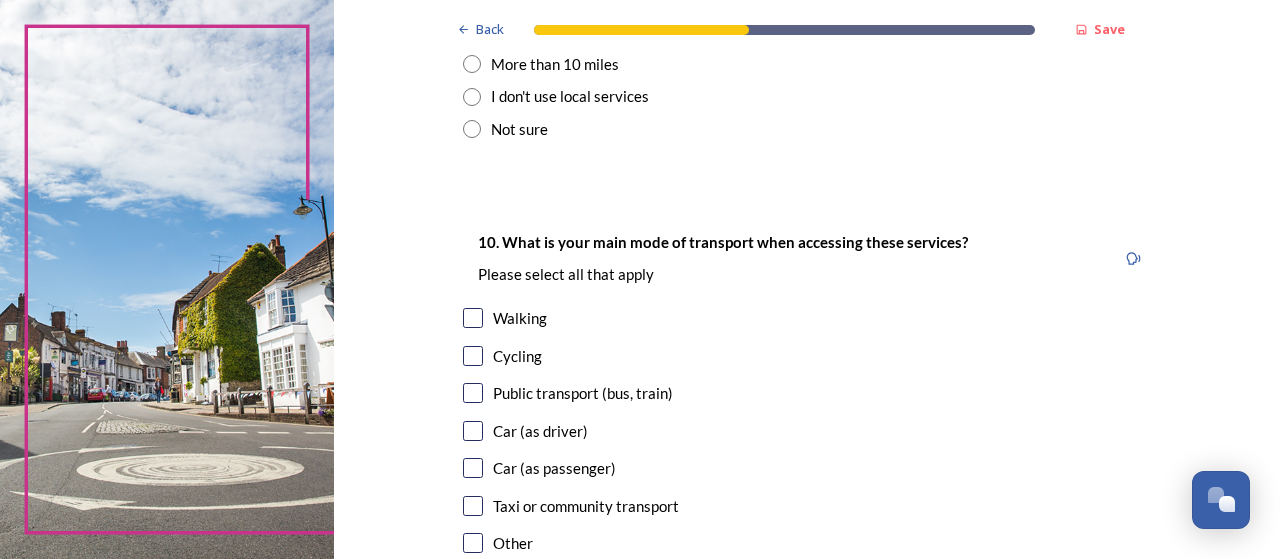 click at bounding box center [473, 431] 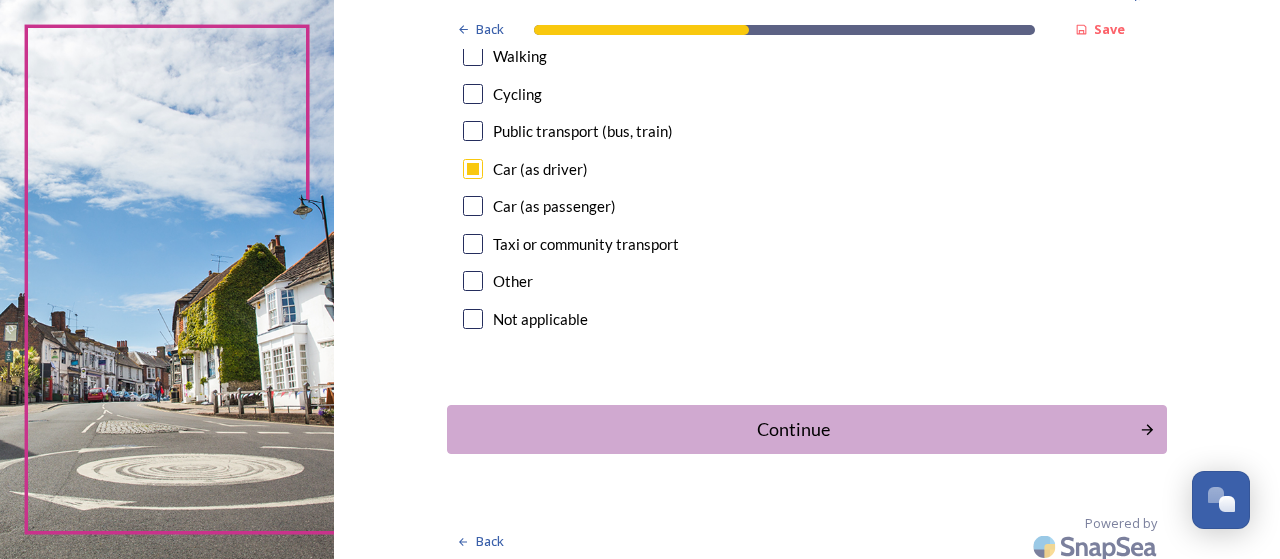 scroll, scrollTop: 1972, scrollLeft: 0, axis: vertical 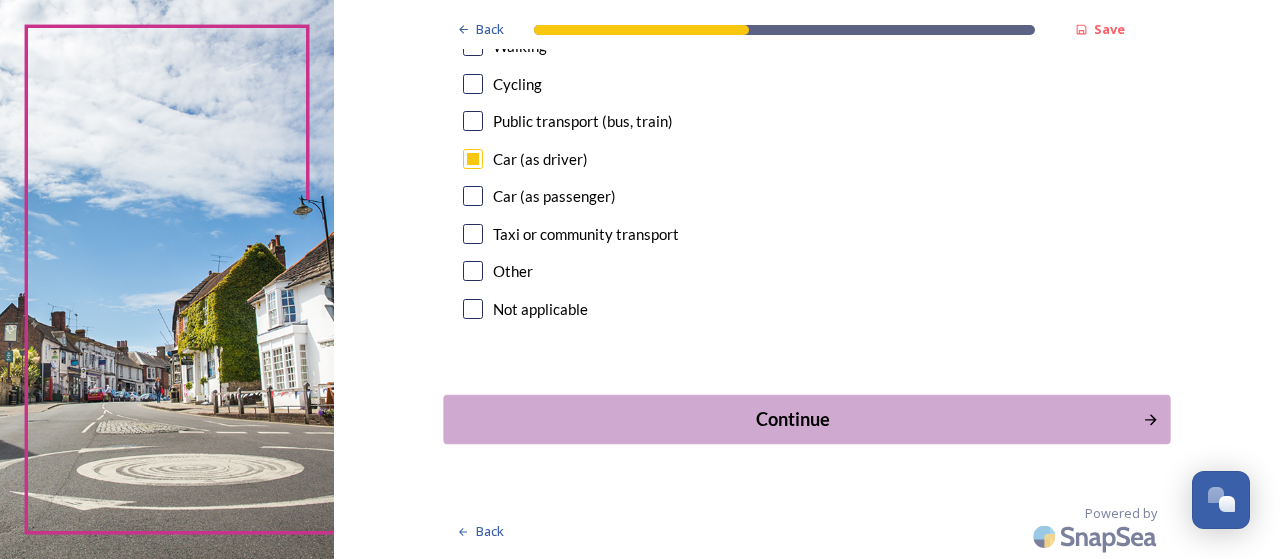 click on "Continue" at bounding box center [793, 419] 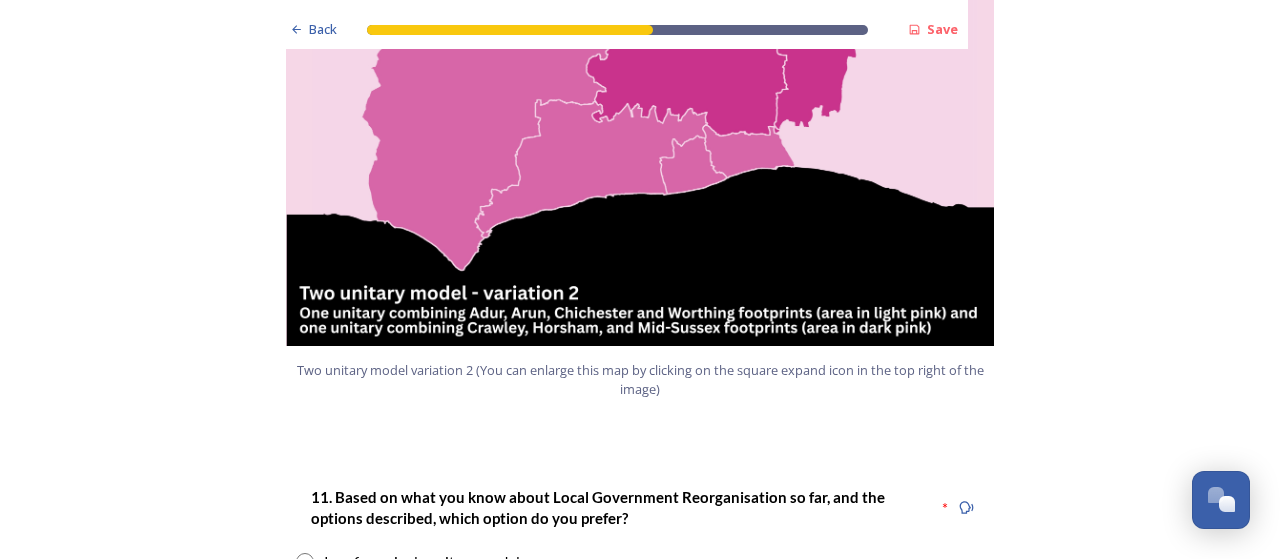 scroll, scrollTop: 2500, scrollLeft: 0, axis: vertical 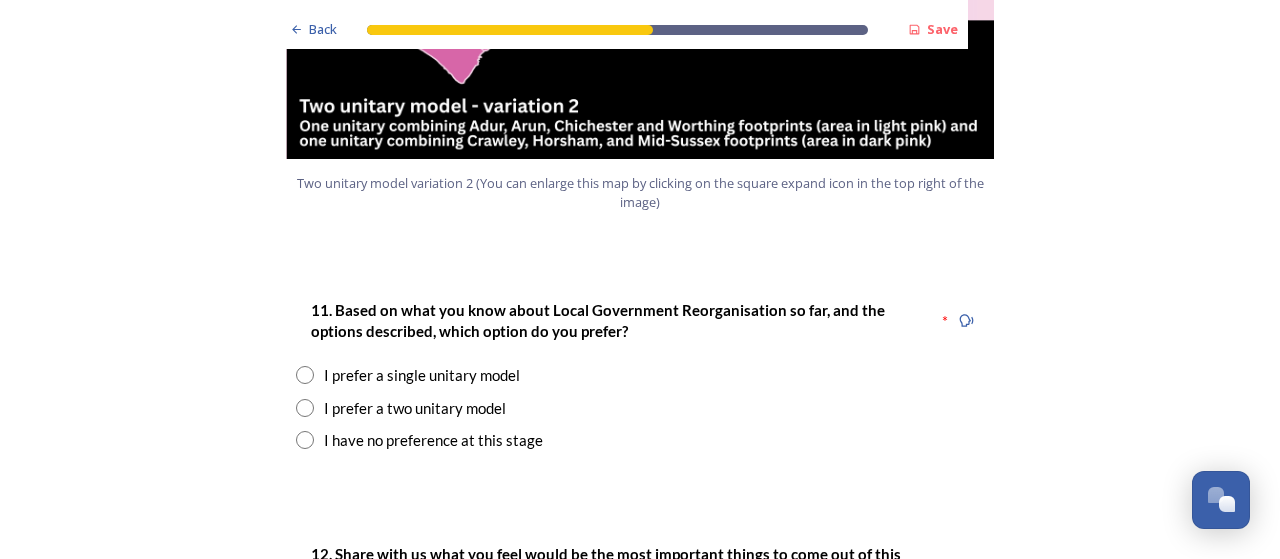 click at bounding box center [305, 408] 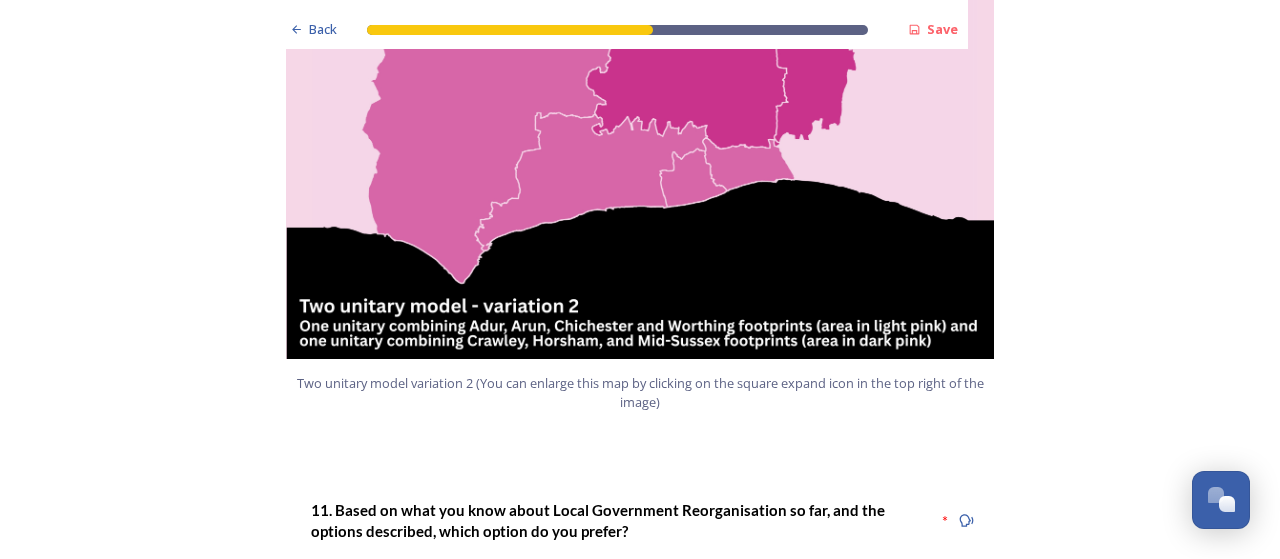 scroll, scrollTop: 2600, scrollLeft: 0, axis: vertical 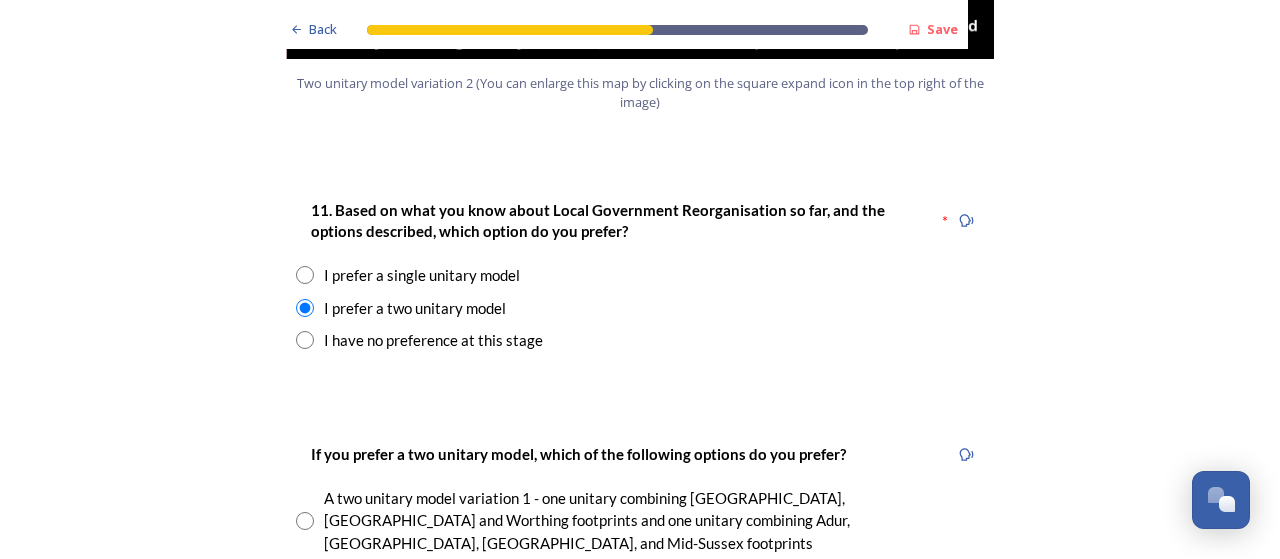 click at bounding box center [305, 275] 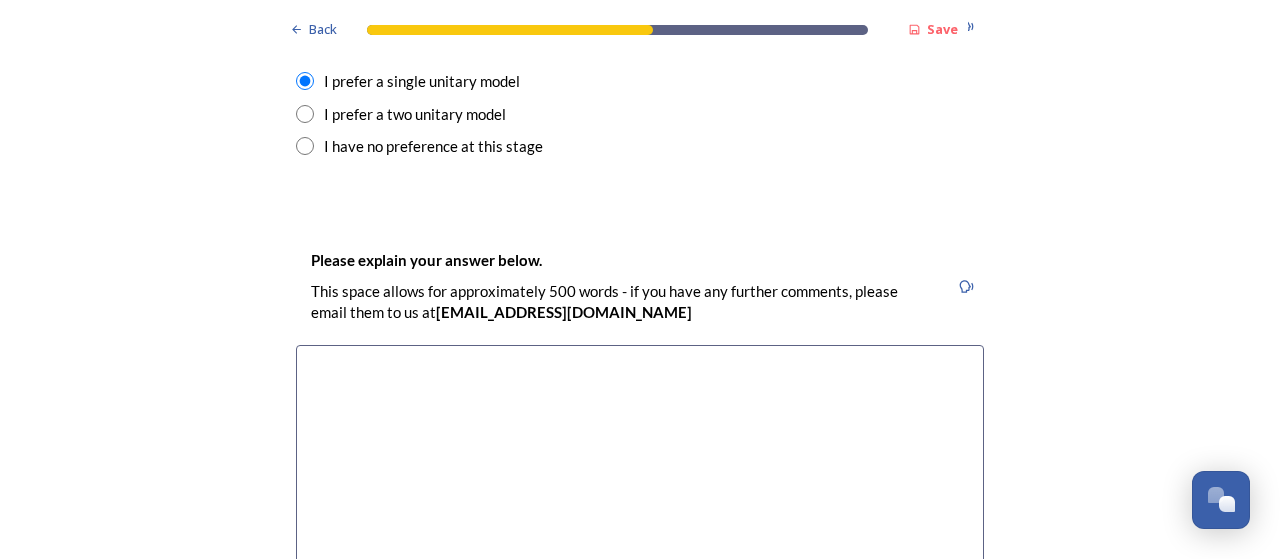 scroll, scrollTop: 2800, scrollLeft: 0, axis: vertical 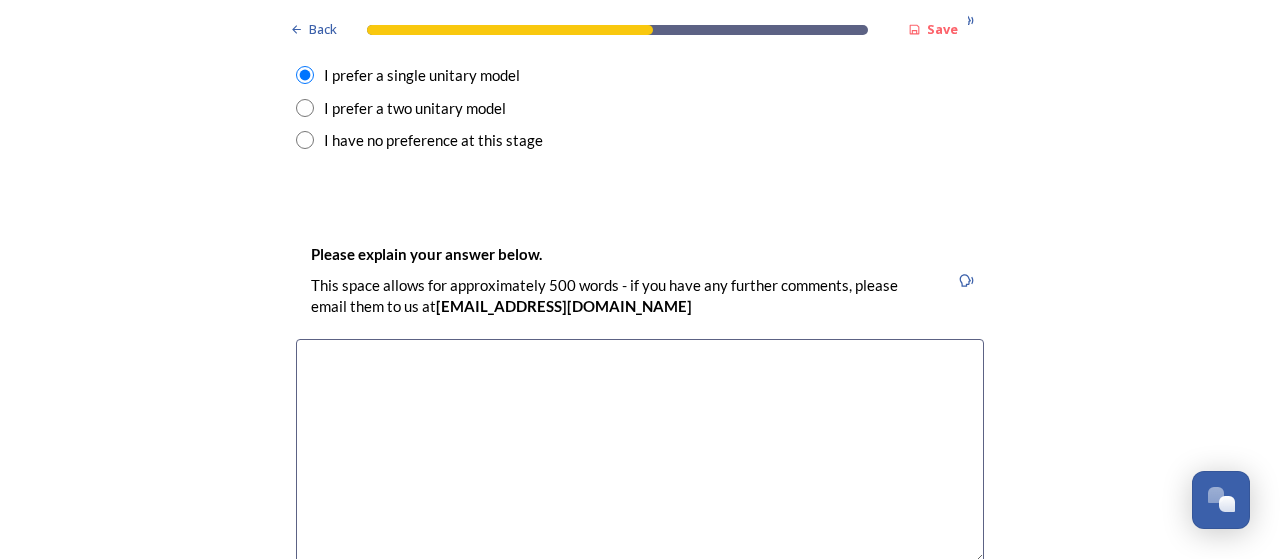 click at bounding box center (640, 451) 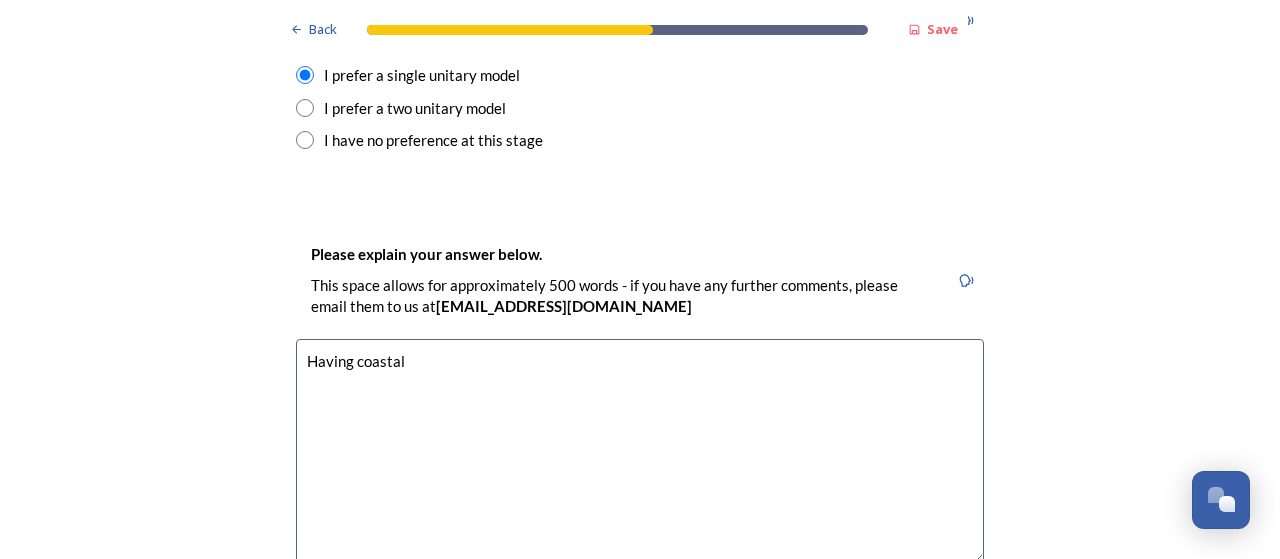 click on "Having coastal" at bounding box center [640, 451] 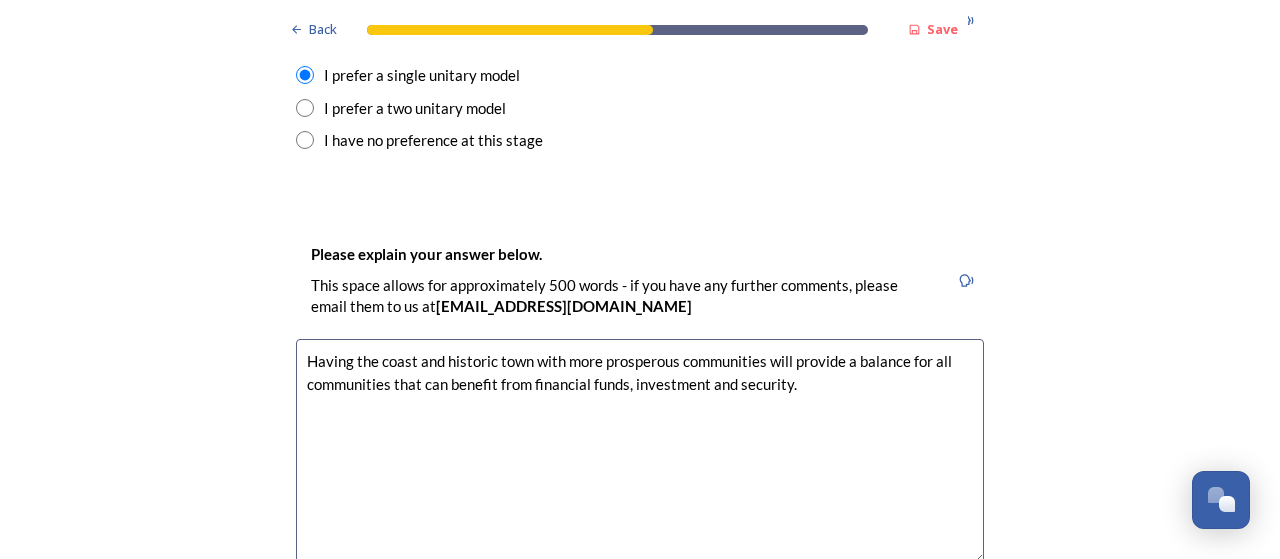 click on "Having the coast and historic town with more prosperous communities will provide a balance for all communities that can benefit from financial funds, investment and security." at bounding box center (640, 451) 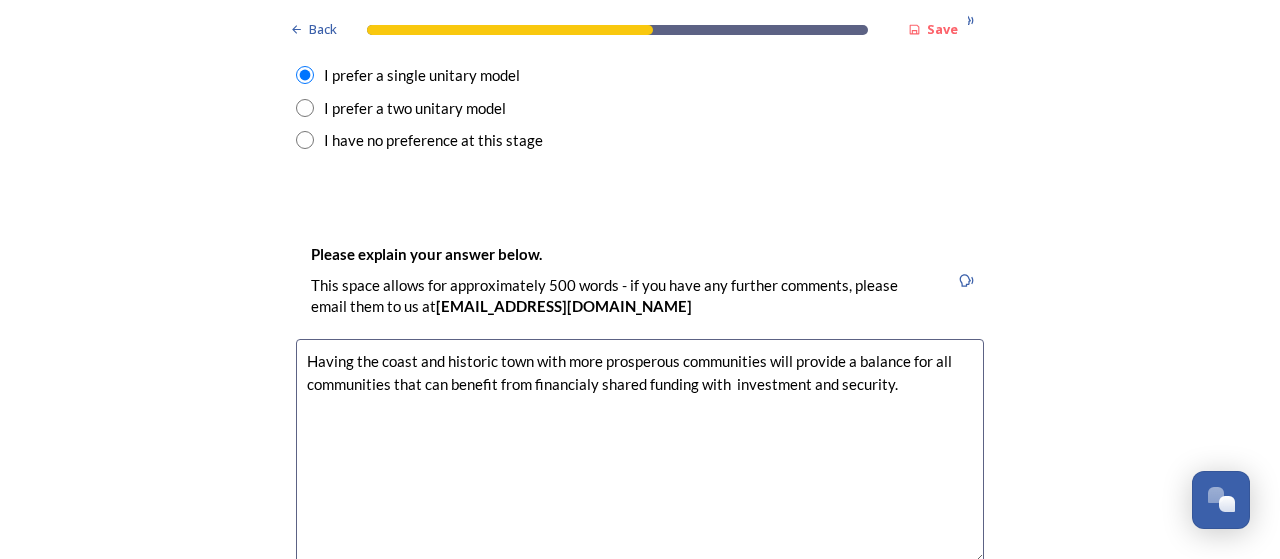 click on "Having the coast and historic town with more prosperous communities will provide a balance for all communities that can benefit from financialy shared funding with  investment and security." at bounding box center (640, 451) 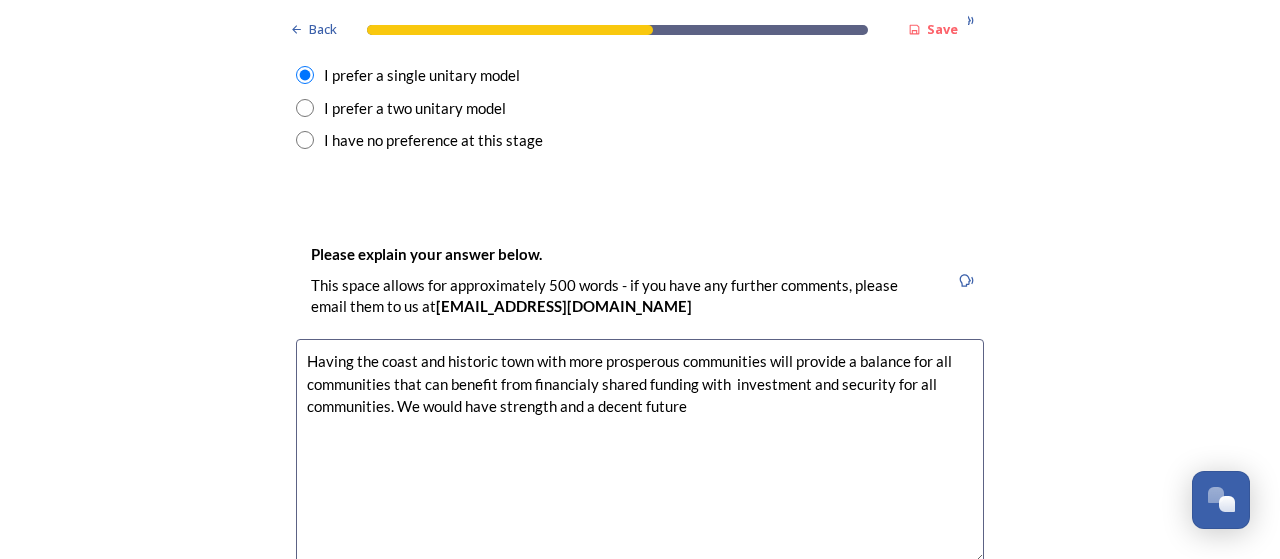 click on "Having the coast and historic town with more prosperous communities will provide a balance for all communities that can benefit from financialy shared funding with  investment and security for all communities. We would have strength and a decent future" at bounding box center (640, 451) 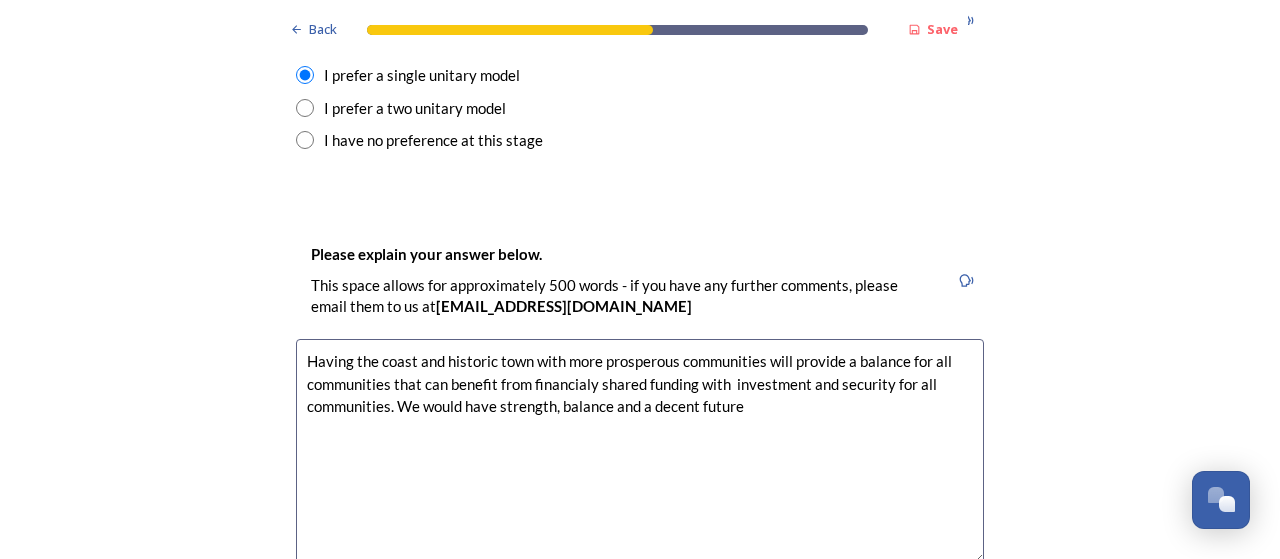 click on "Having the coast and historic town with more prosperous communities will provide a balance for all communities that can benefit from financialy shared funding with  investment and security for all communities. We would have strength, balance and a decent future" at bounding box center [640, 451] 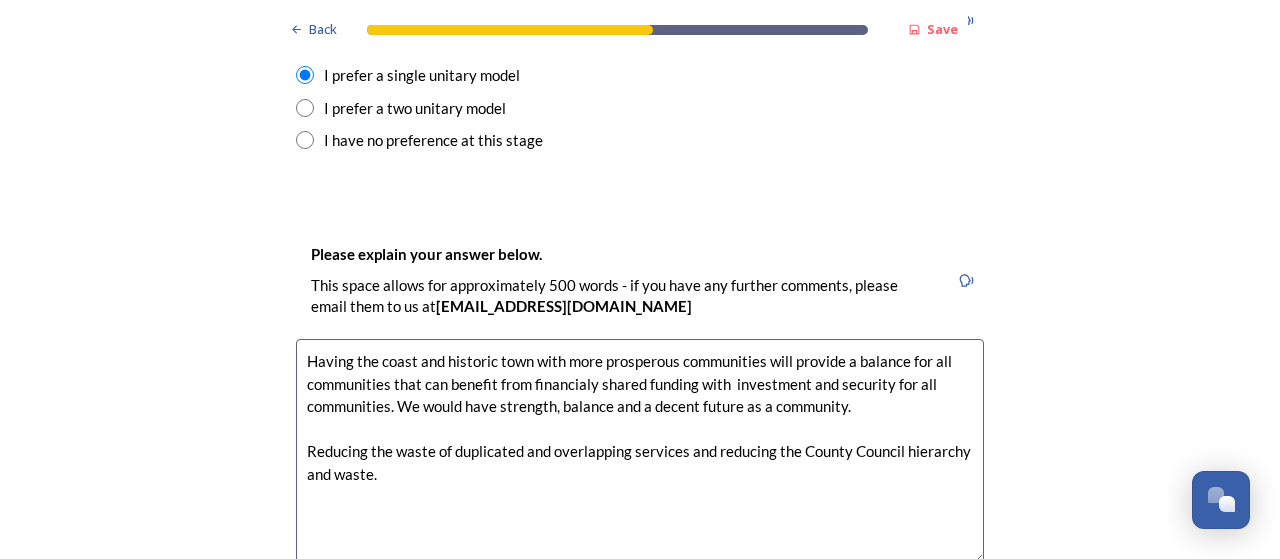 click on "Having the coast and historic town with more prosperous communities will provide a balance for all communities that can benefit from financialy shared funding with  investment and security for all communities. We would have strength, balance and a decent future as a community.
Reducing the waste of duplicated and overlapping services and reducing the County Council hierarchy and waste." at bounding box center [640, 451] 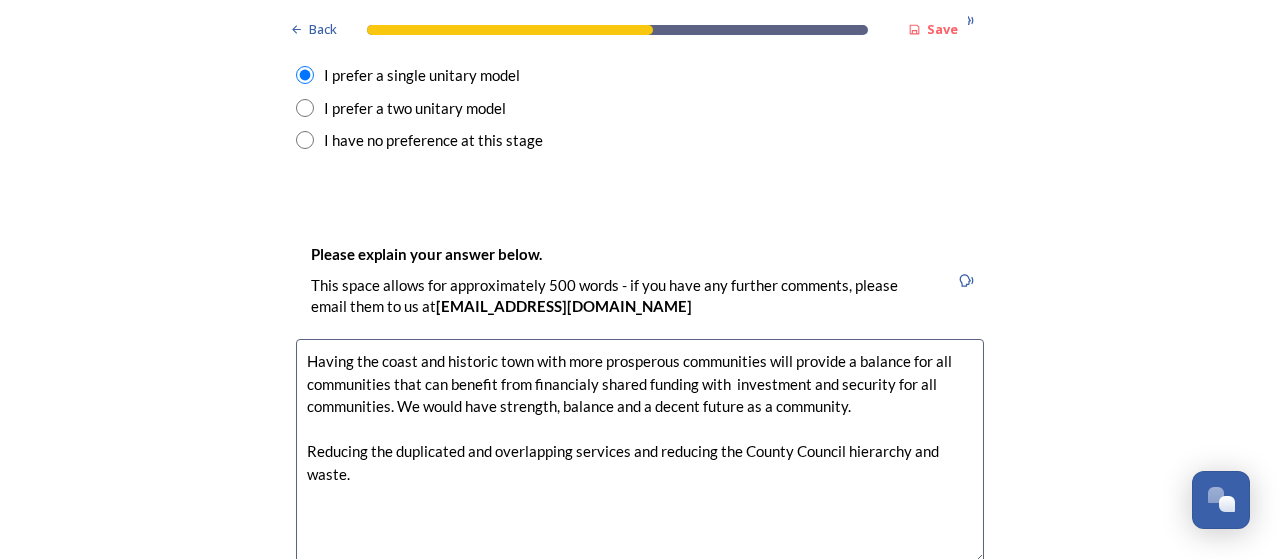 click on "Having the coast and historic town with more prosperous communities will provide a balance for all communities that can benefit from financialy shared funding with  investment and security for all communities. We would have strength, balance and a decent future as a community.
Reducing the duplicated and overlapping services and reducing the County Council hierarchy and waste." at bounding box center (640, 451) 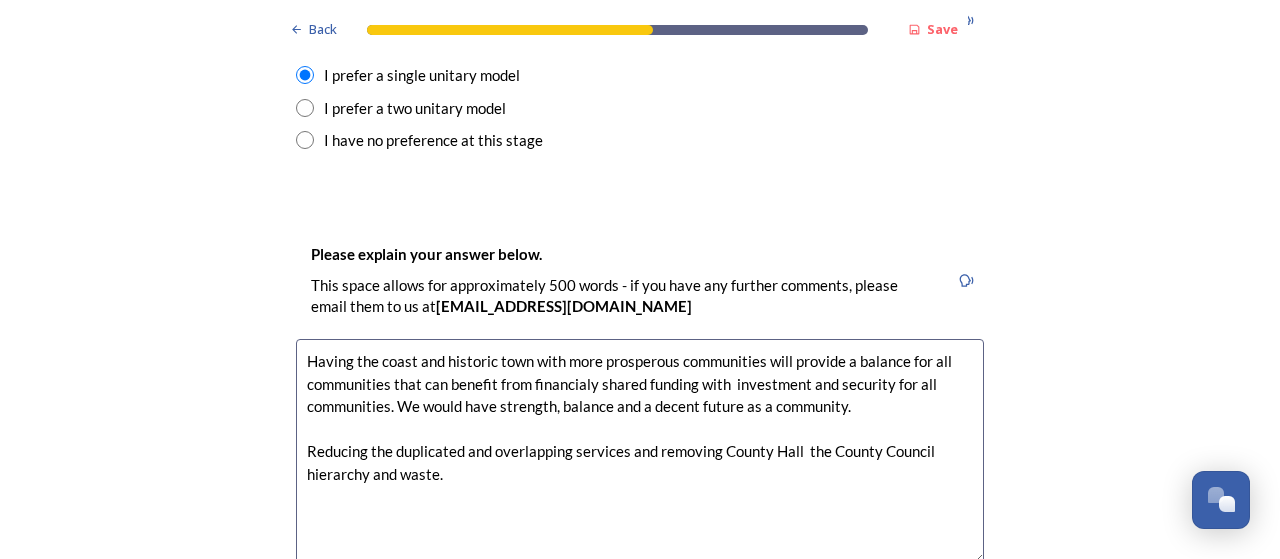 click on "Having the coast and historic town with more prosperous communities will provide a balance for all communities that can benefit from financialy shared funding with  investment and security for all communities. We would have strength, balance and a decent future as a community.
Reducing the duplicated and overlapping services and removing County Hall  the County Council hierarchy and waste." at bounding box center (640, 451) 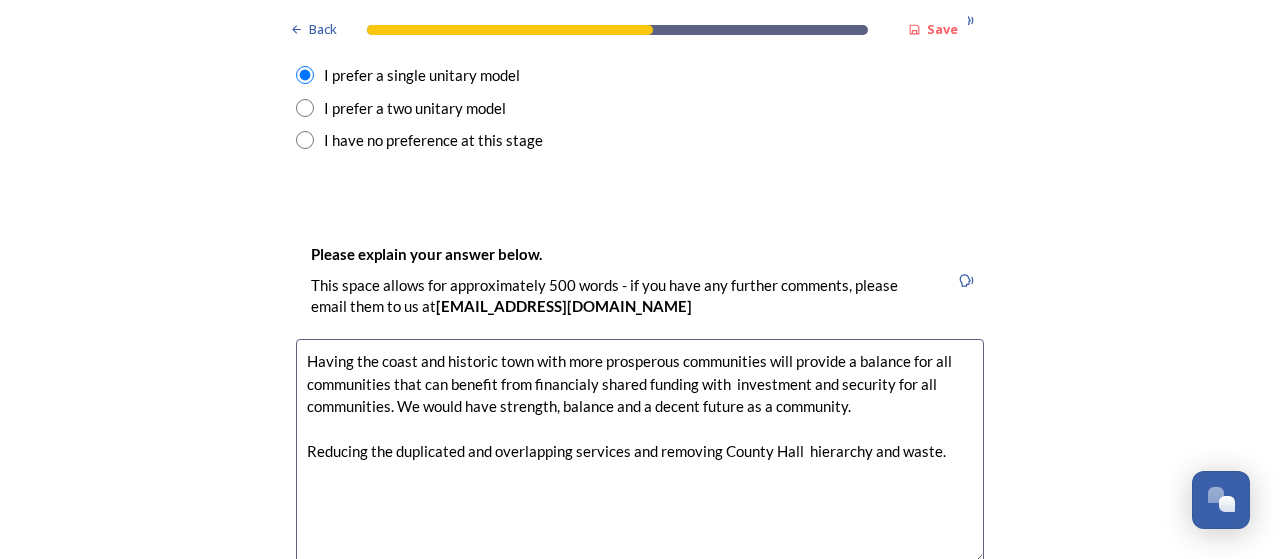 click on "Having the coast and historic town with more prosperous communities will provide a balance for all communities that can benefit from financialy shared funding with  investment and security for all communities. We would have strength, balance and a decent future as a community.
Reducing the duplicated and overlapping services and removing County Hall  hierarchy and waste." at bounding box center (640, 451) 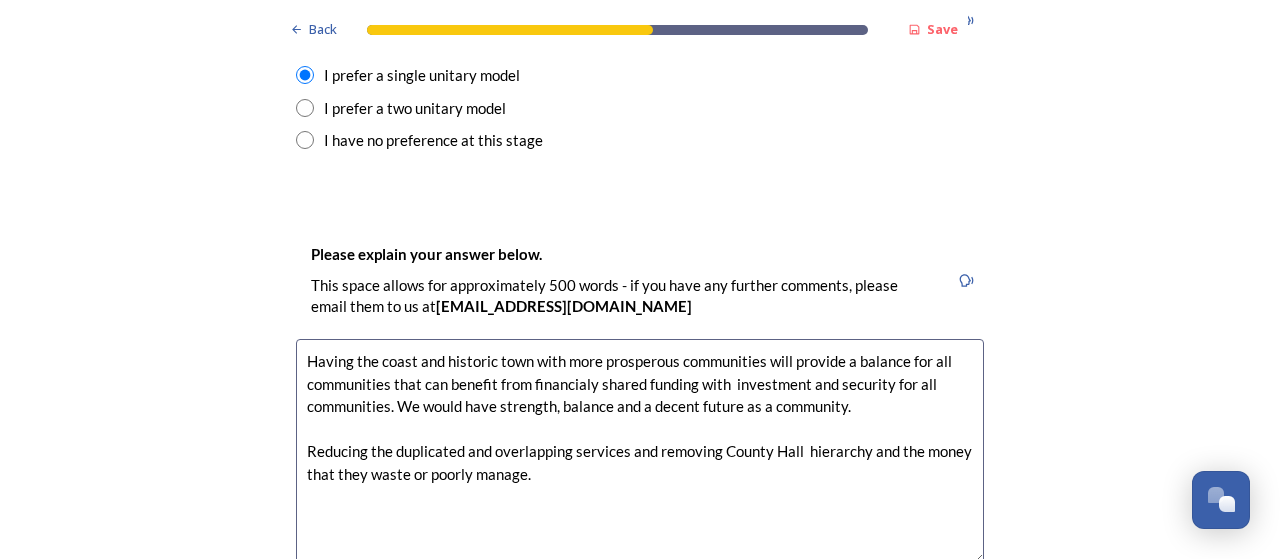 click on "Having the coast and historic town with more prosperous communities will provide a balance for all communities that can benefit from financialy shared funding with  investment and security for all communities. We would have strength, balance and a decent future as a community.
Reducing the duplicated and overlapping services and removing County Hall  hierarchy and the money that they waste or poorly manage." at bounding box center [640, 451] 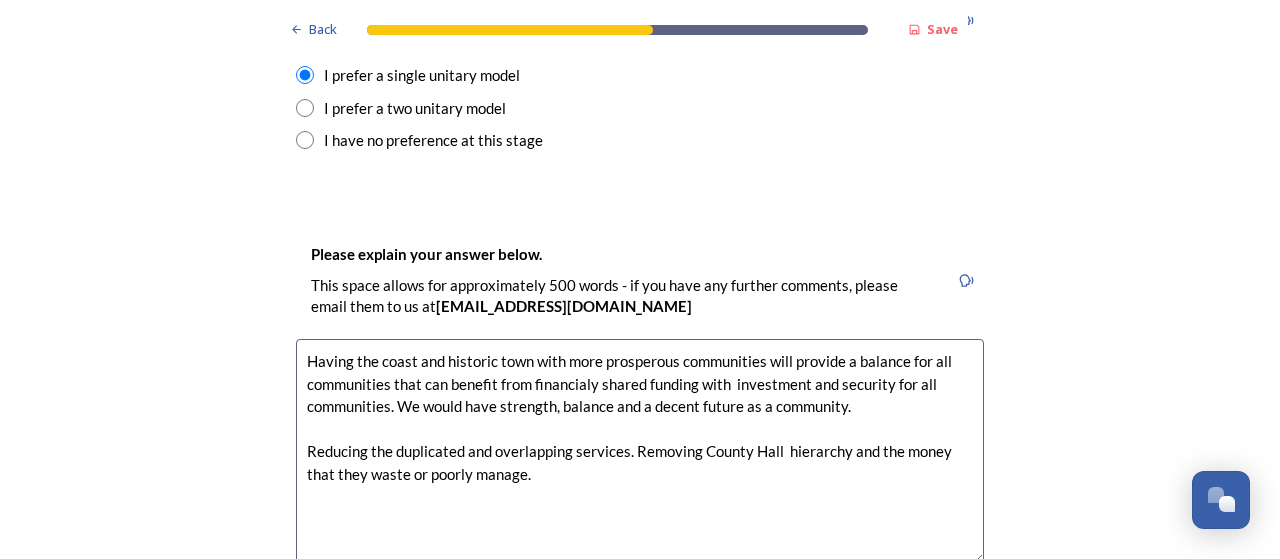 click on "Having the coast and historic town with more prosperous communities will provide a balance for all communities that can benefit from financialy shared funding with  investment and security for all communities. We would have strength, balance and a decent future as a community.
Reducing the duplicated and overlapping services. Removing County Hall  hierarchy and the money that they waste or poorly manage." at bounding box center [640, 451] 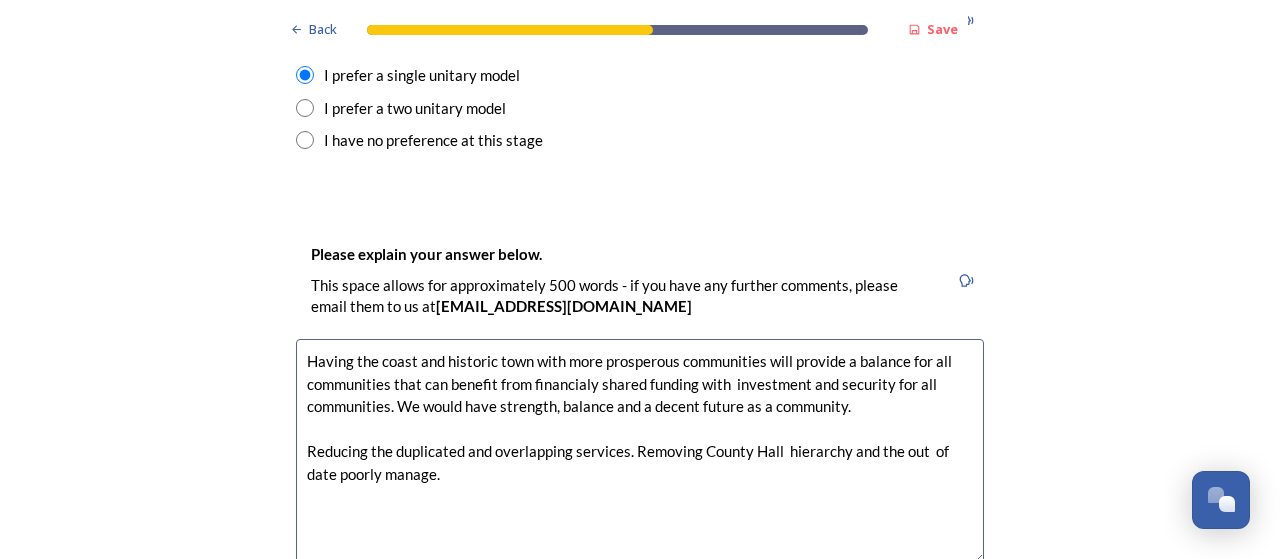 click on "Having the coast and historic town with more prosperous communities will provide a balance for all communities that can benefit from financialy shared funding with  investment and security for all communities. We would have strength, balance and a decent future as a community.
Reducing the duplicated and overlapping services. Removing County Hall  hierarchy and the out  of date poorly manage." at bounding box center (640, 451) 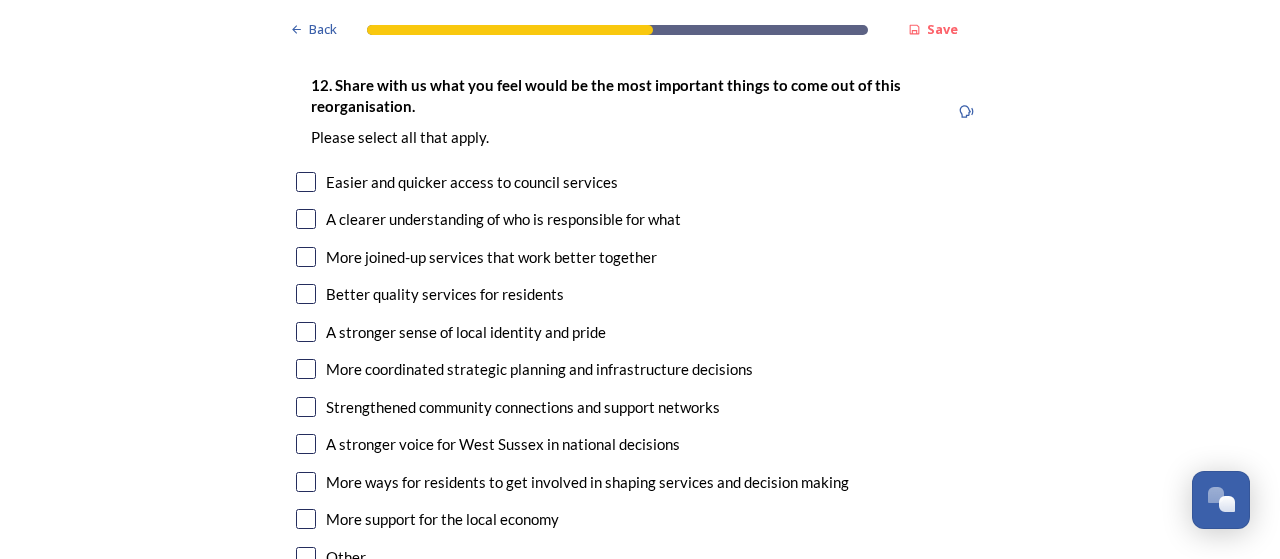 scroll, scrollTop: 3300, scrollLeft: 0, axis: vertical 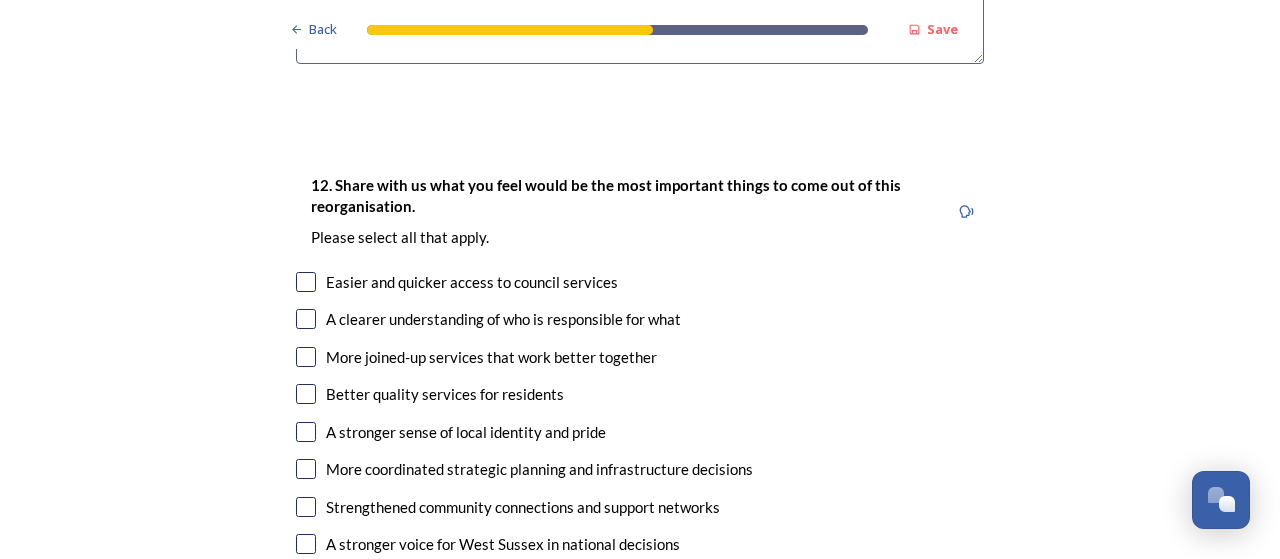 type on "Having the coast and historic town with more prosperous communities will provide a balance for all communities that can benefit from financialy shared funding with  investment and security for all communities. We would have strength, balance and a decent future as a community.
Reducing the duplicated and overlapping services. Removing County Hall  hierarchy and the old fashioned ways of working and the poor management of funds." 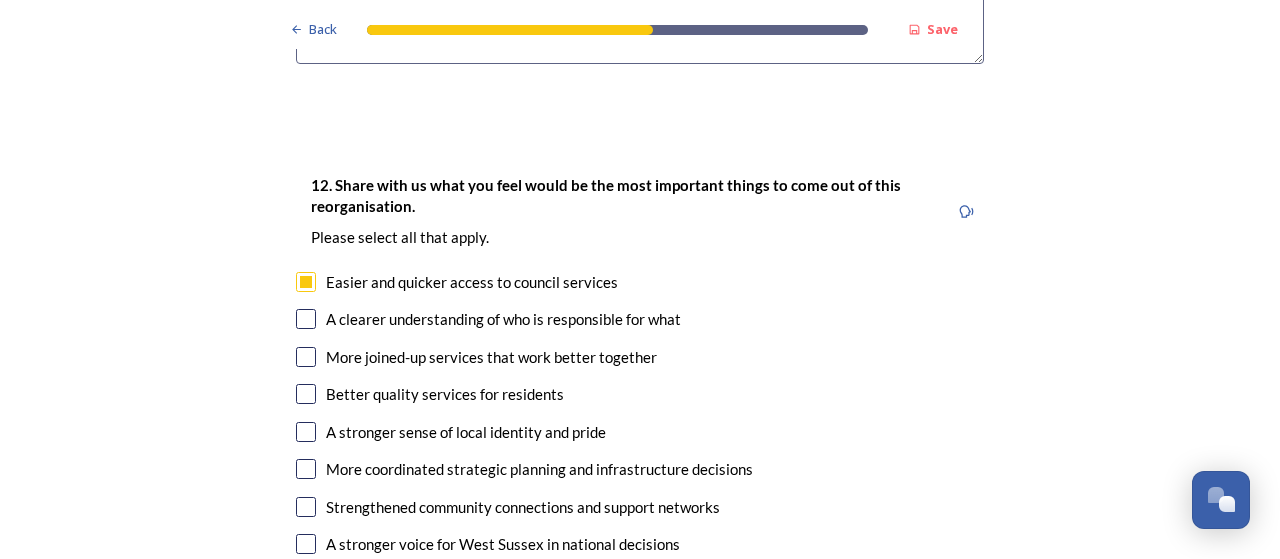 scroll, scrollTop: 3400, scrollLeft: 0, axis: vertical 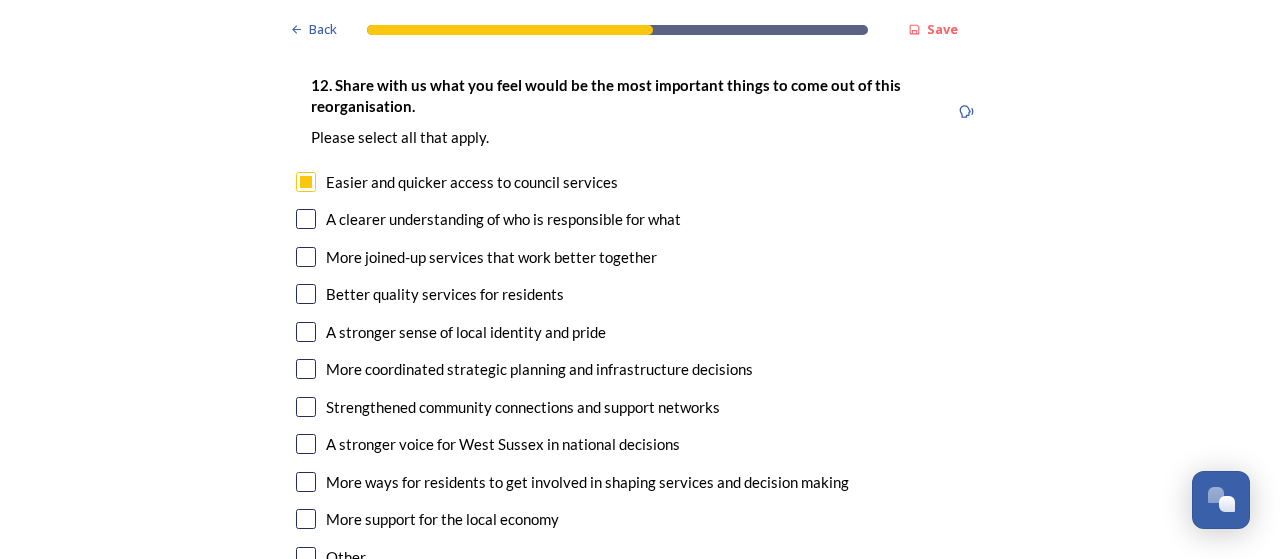 click at bounding box center (306, 219) 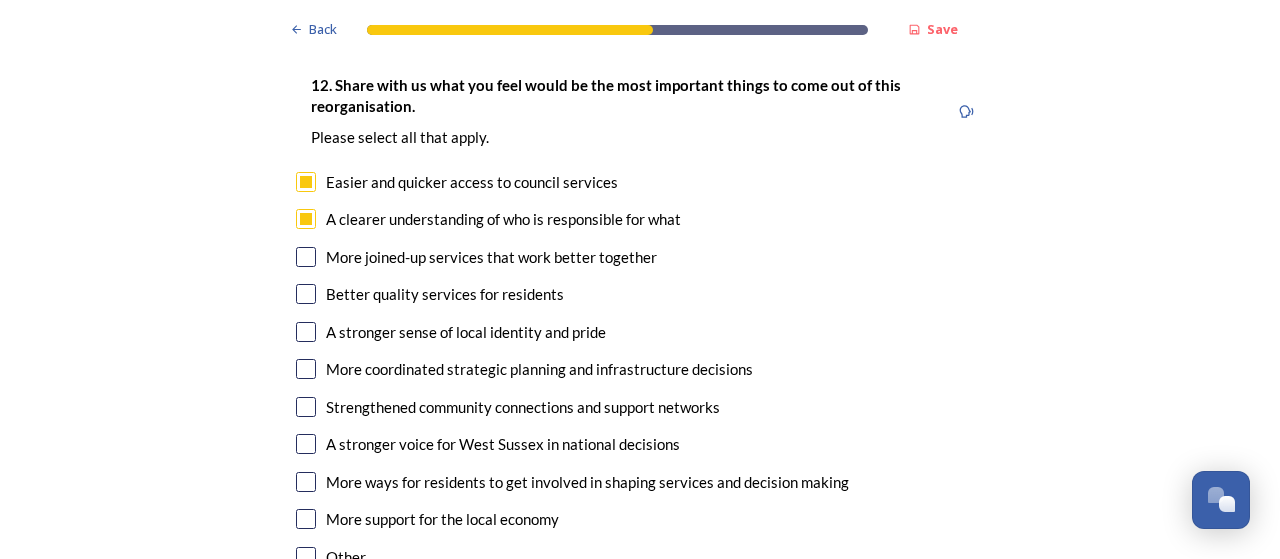 click on "More joined-up services that work better together" at bounding box center [640, 257] 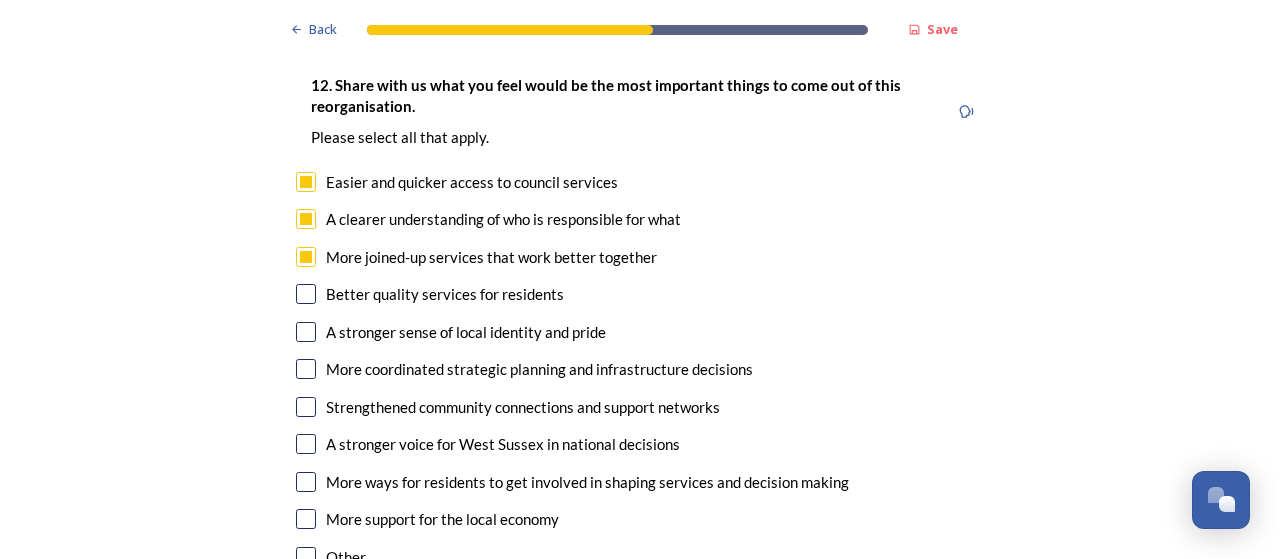 checkbox on "true" 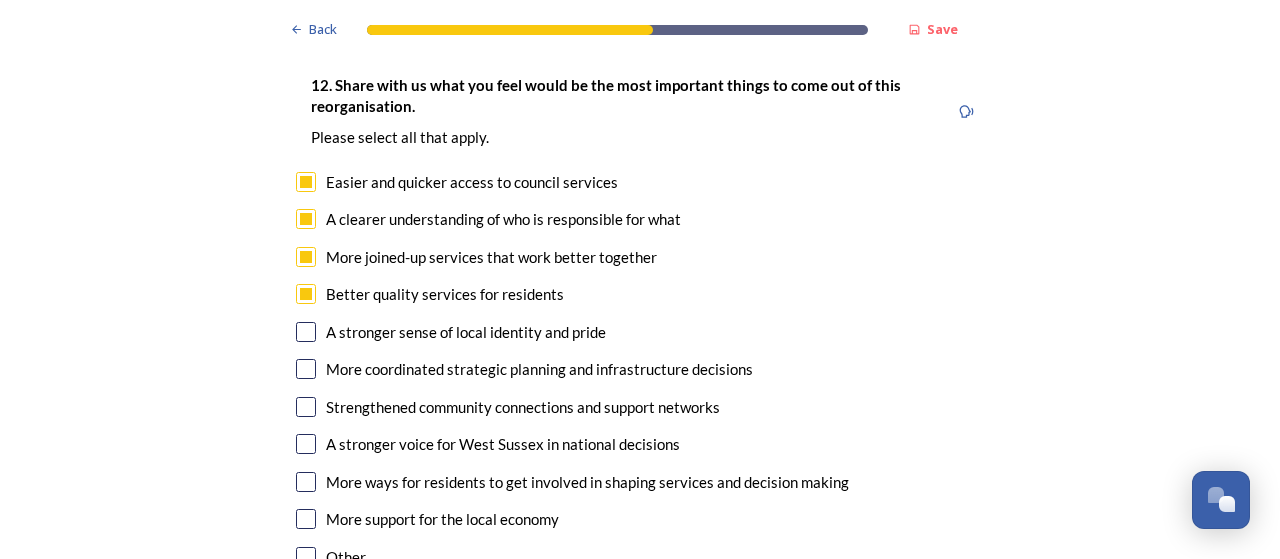 scroll, scrollTop: 3500, scrollLeft: 0, axis: vertical 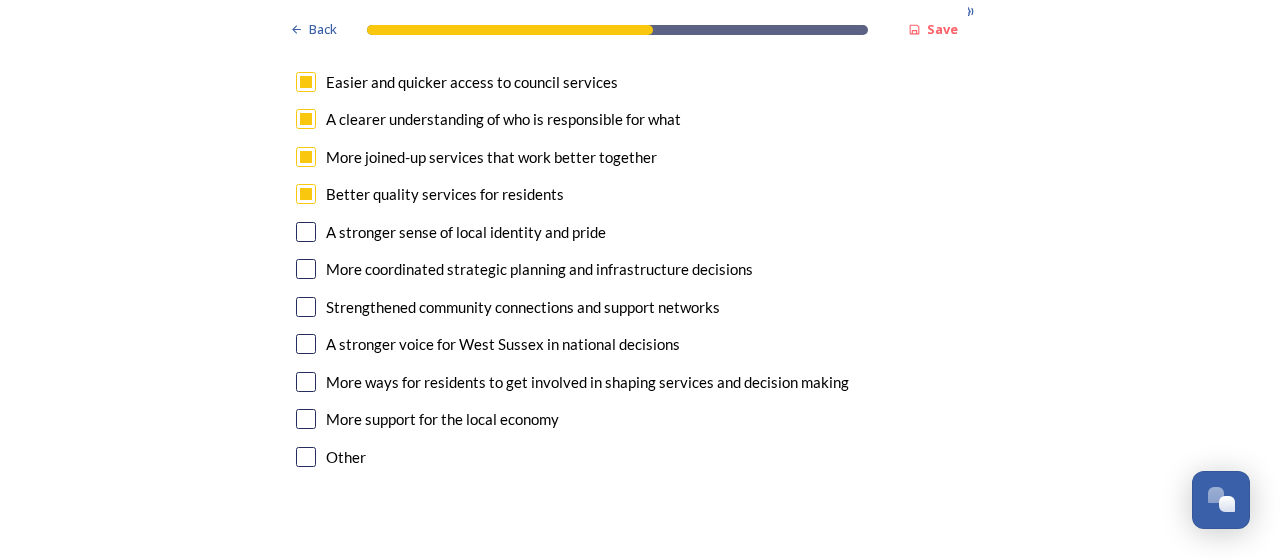 click at bounding box center [306, 232] 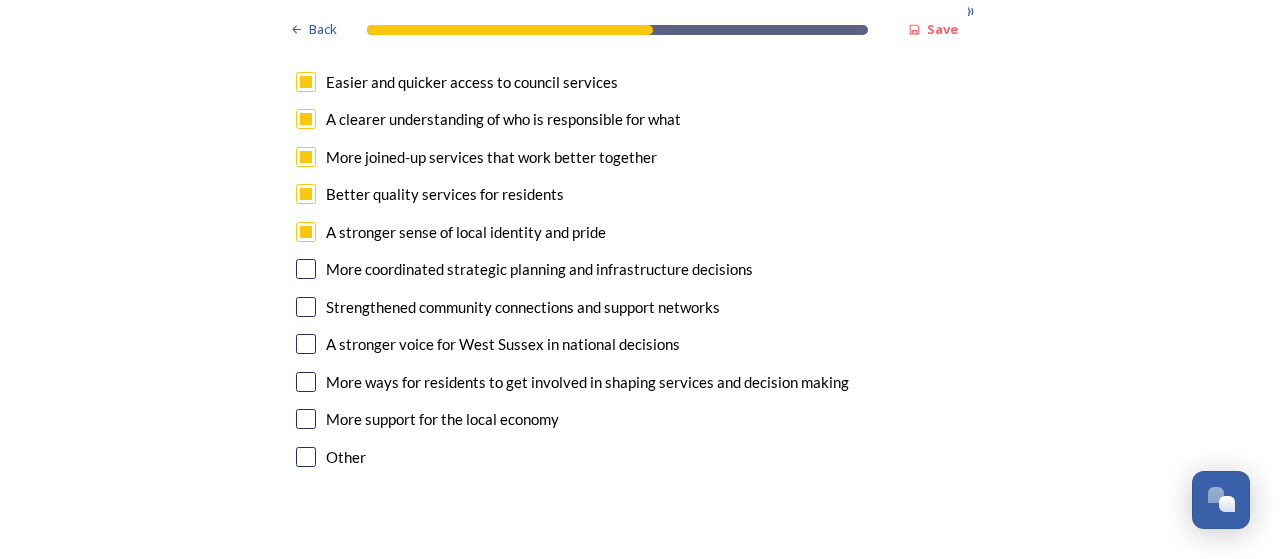 click at bounding box center [306, 269] 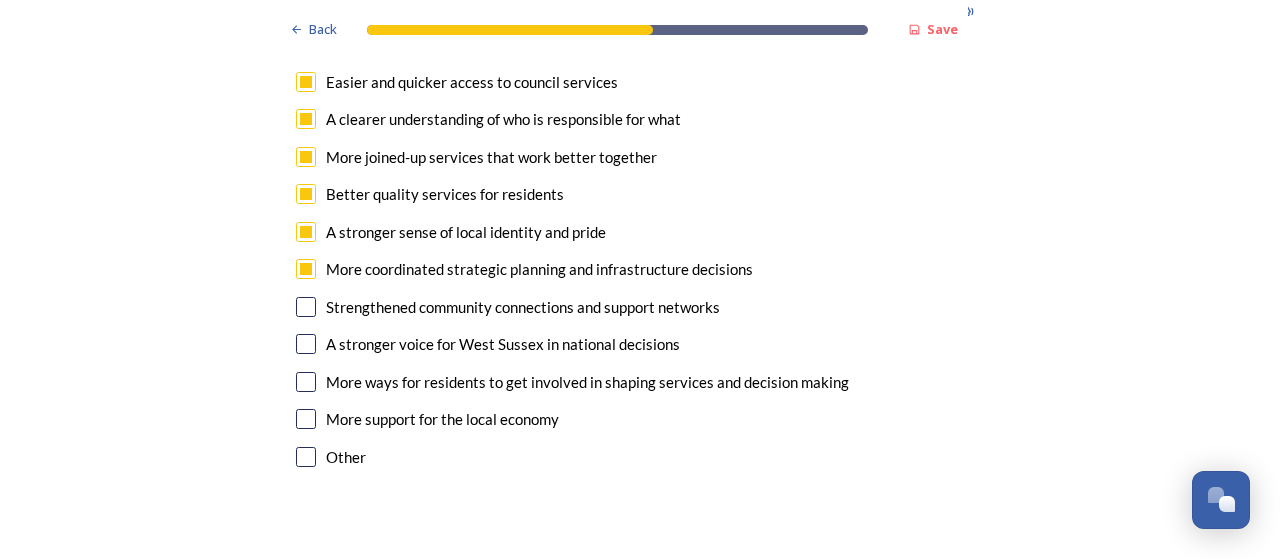 click at bounding box center (306, 307) 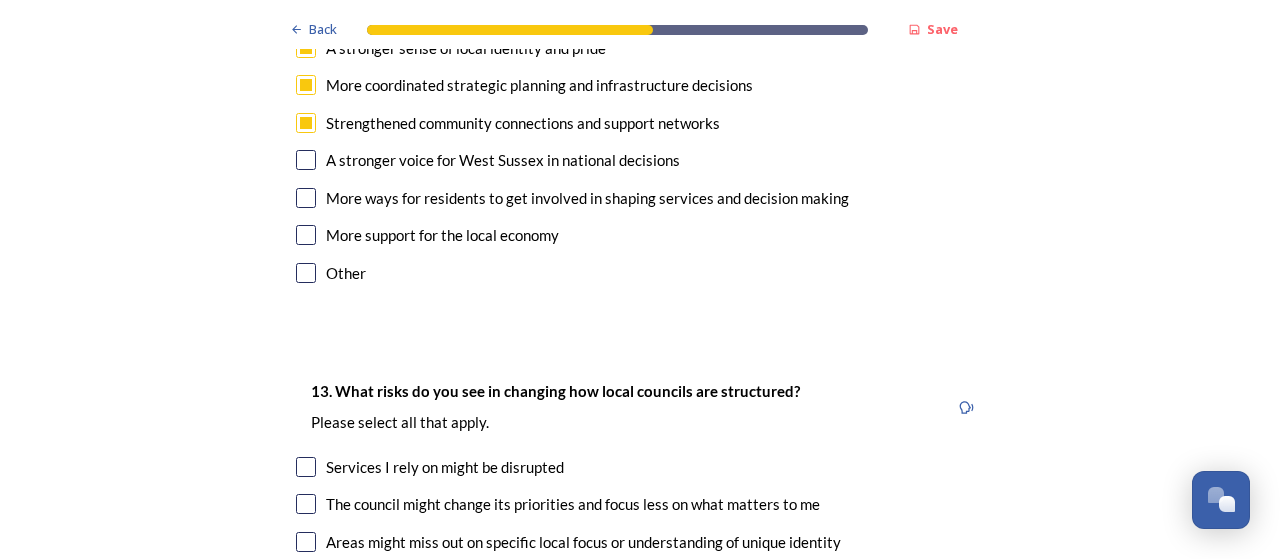 scroll, scrollTop: 3700, scrollLeft: 0, axis: vertical 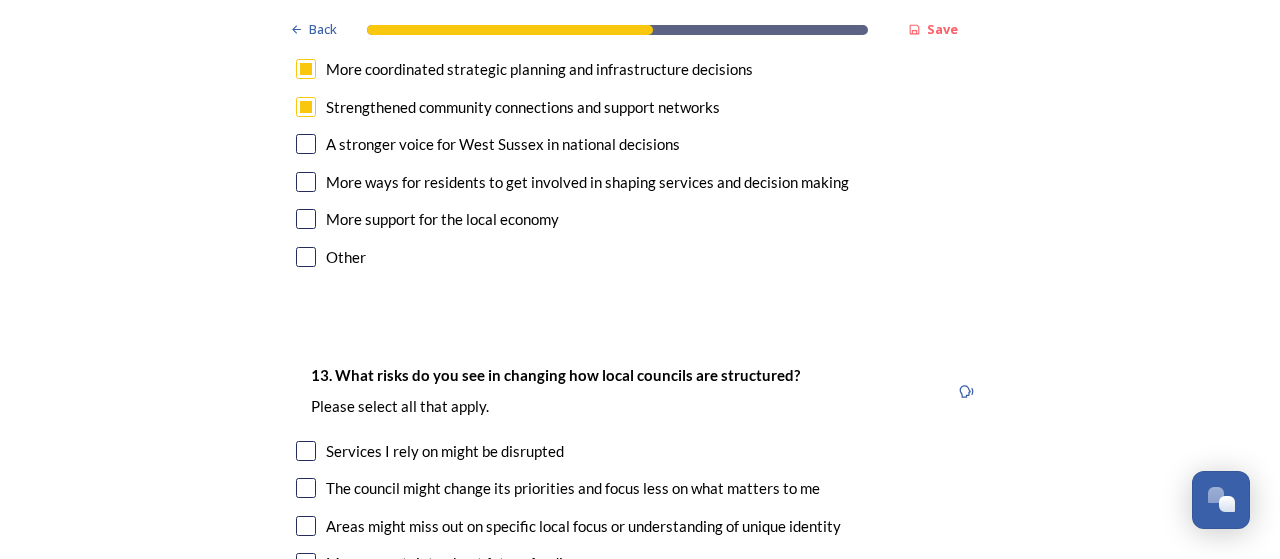 click at bounding box center (306, 144) 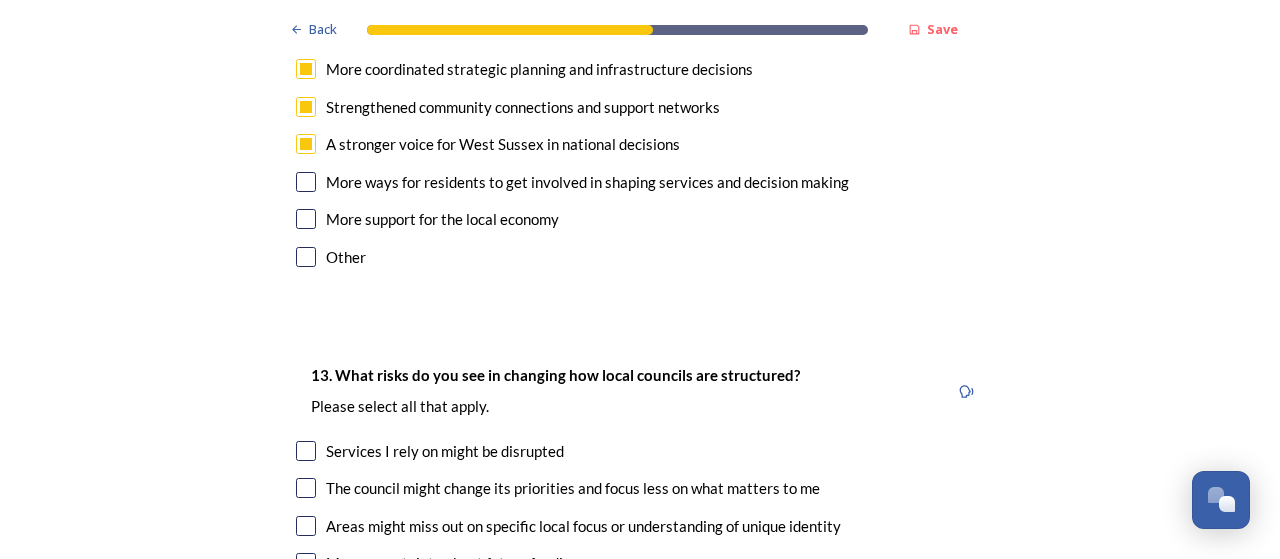 click at bounding box center (306, 182) 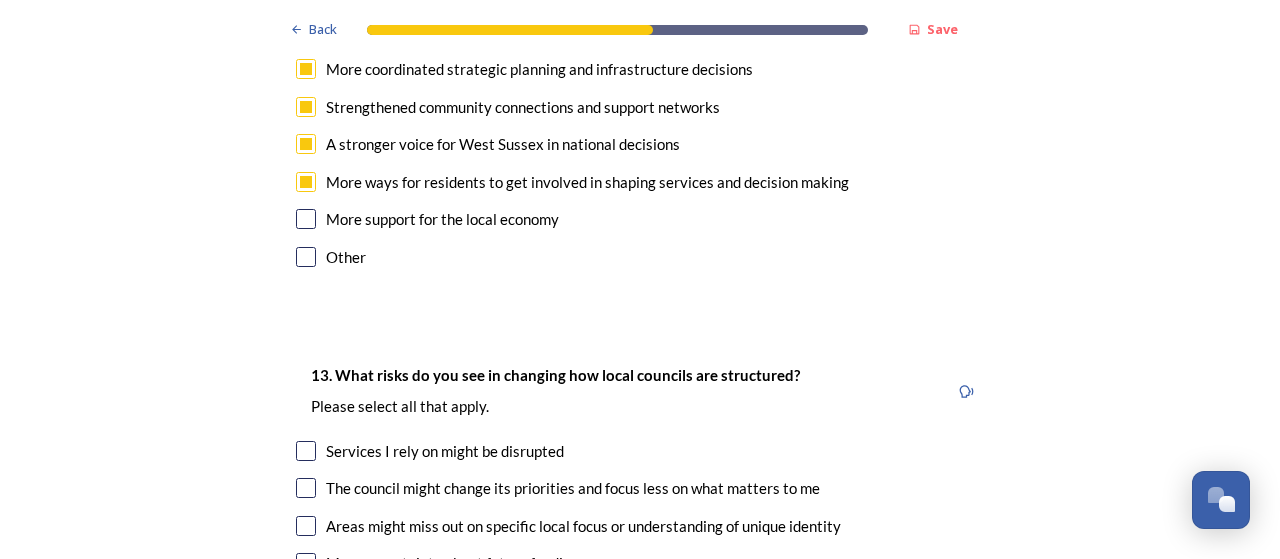 click at bounding box center (306, 219) 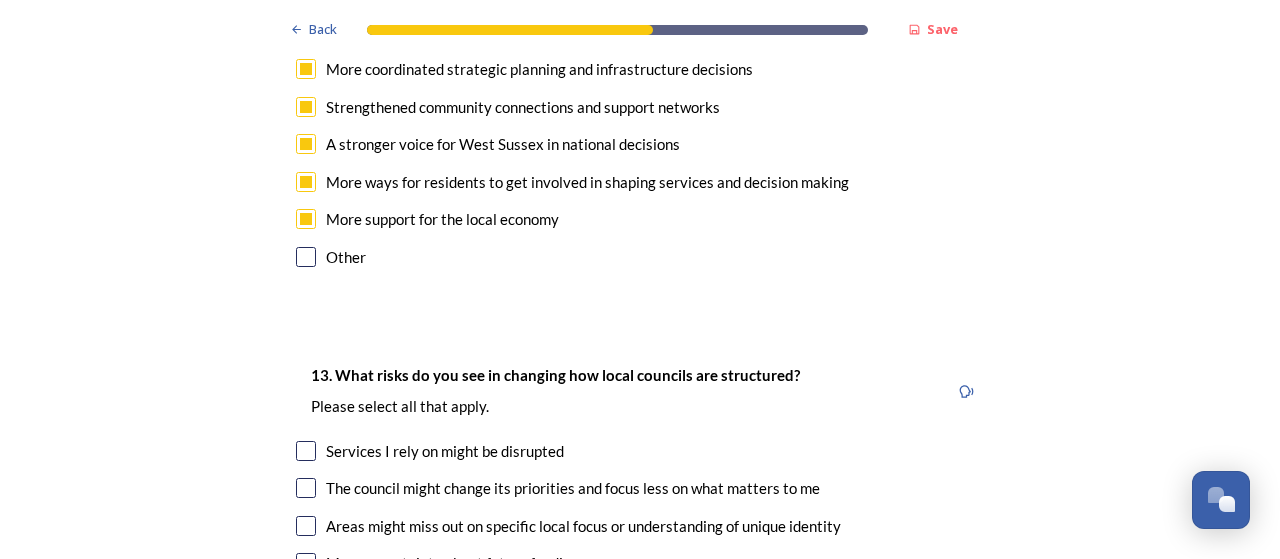 click at bounding box center [306, 257] 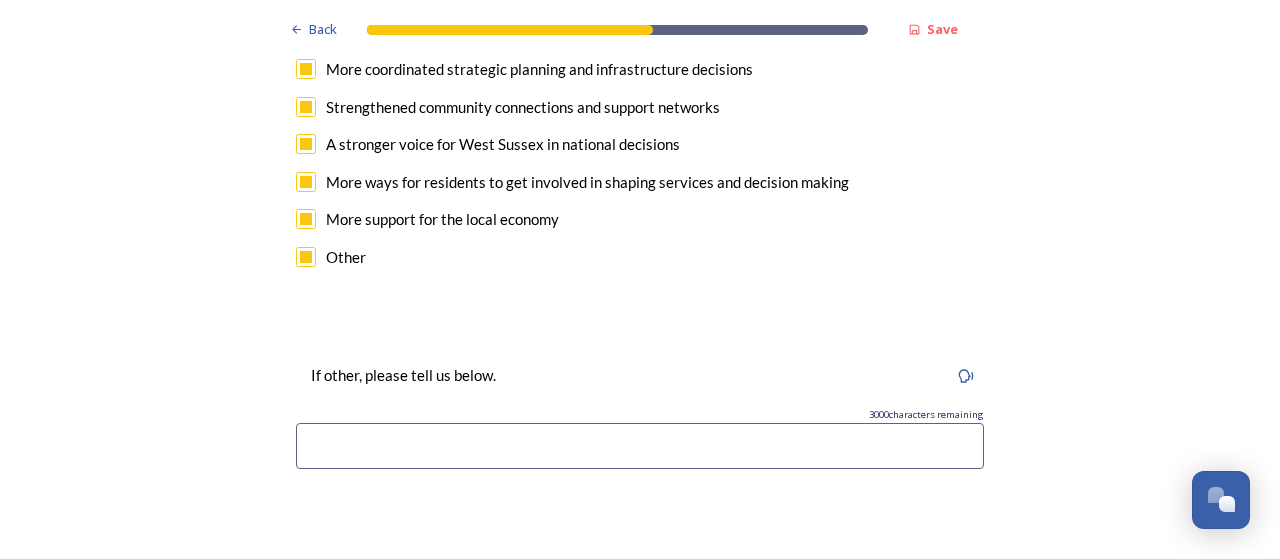 click at bounding box center [640, 446] 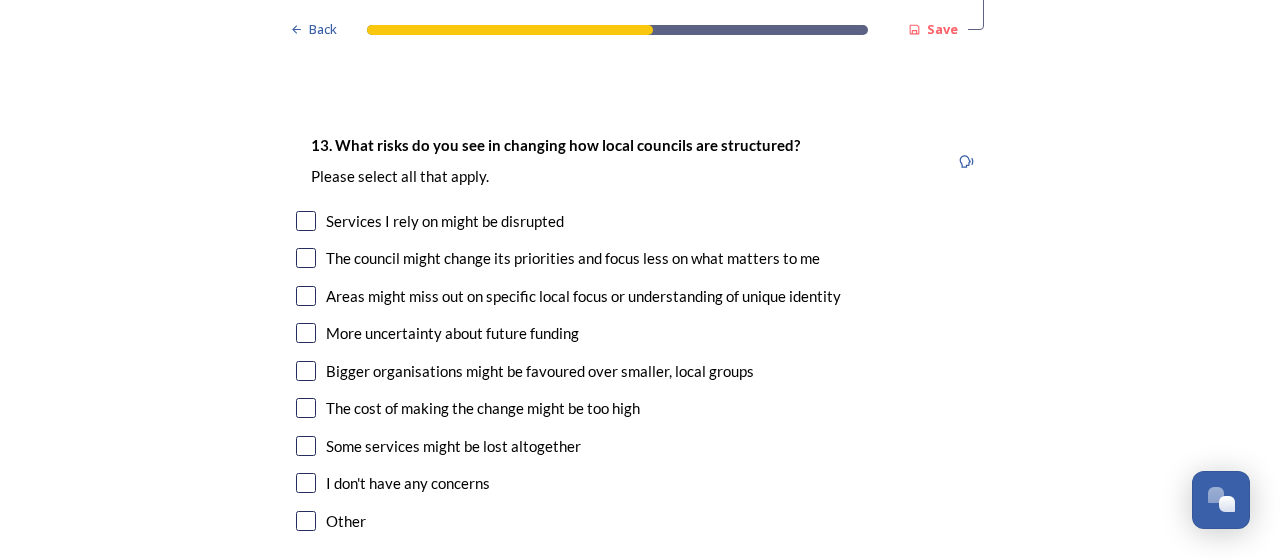 scroll, scrollTop: 4200, scrollLeft: 0, axis: vertical 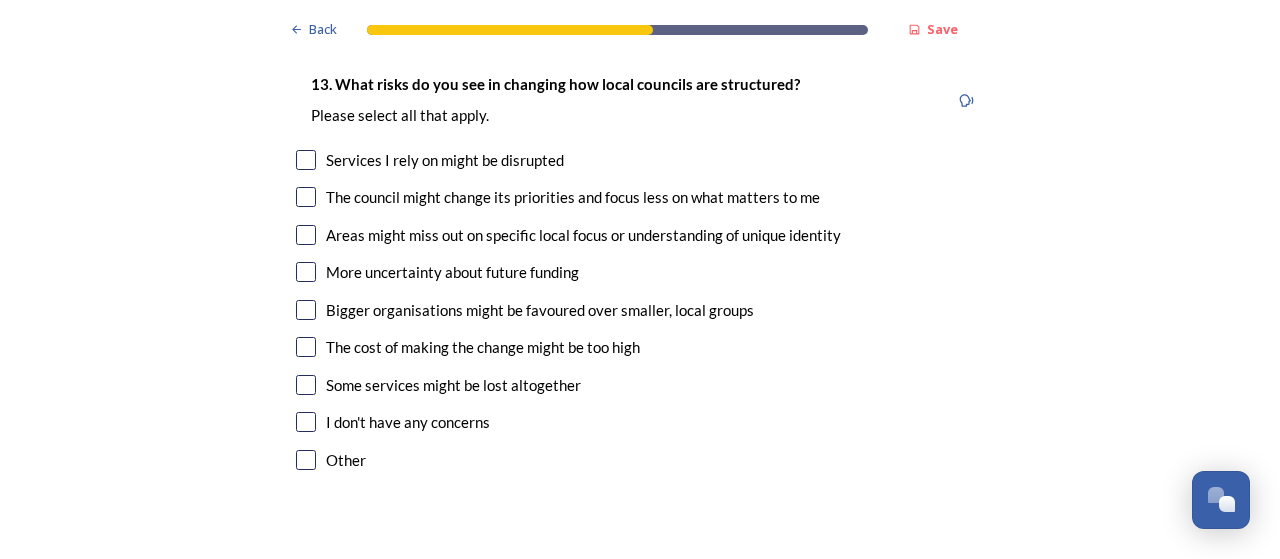 type on "Removing [GEOGRAPHIC_DATA] to ensure funds are allocated wisely and fairly" 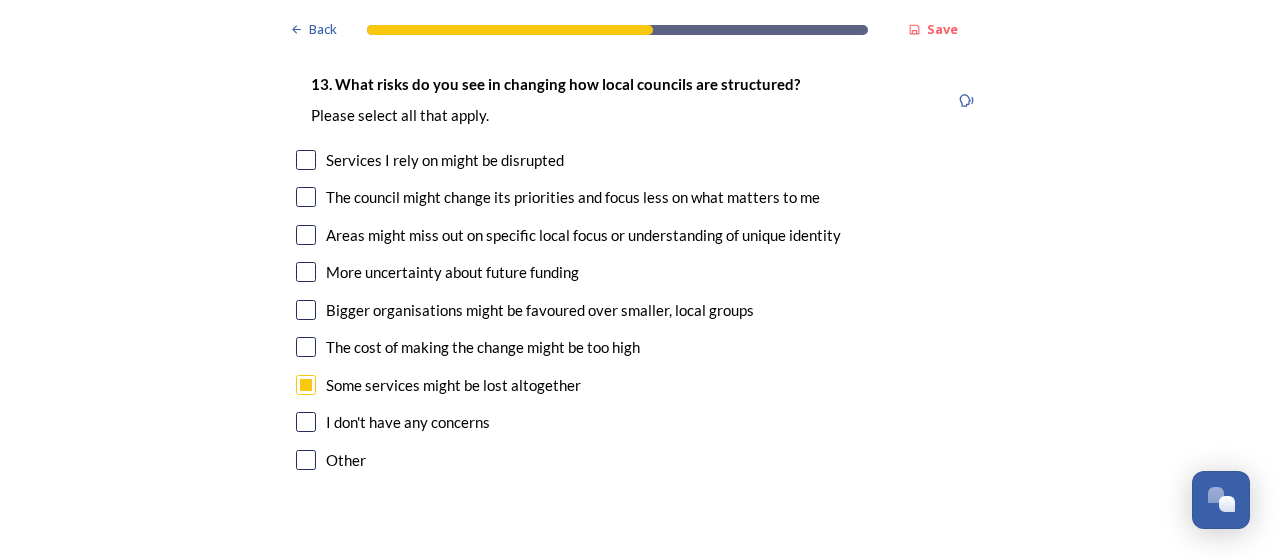 click at bounding box center [306, 460] 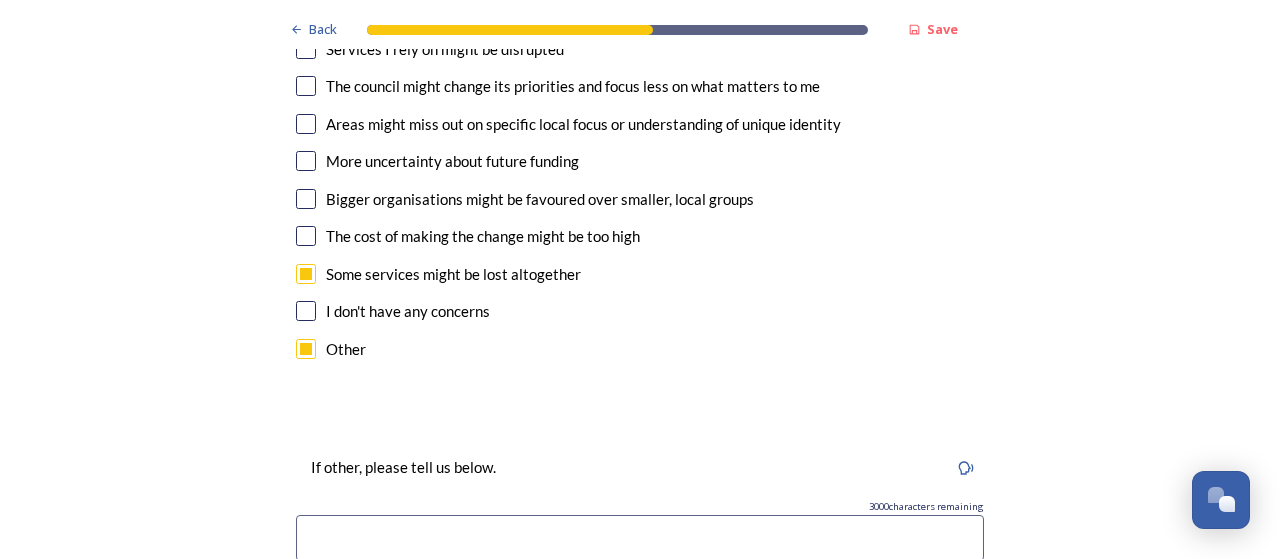 scroll, scrollTop: 4400, scrollLeft: 0, axis: vertical 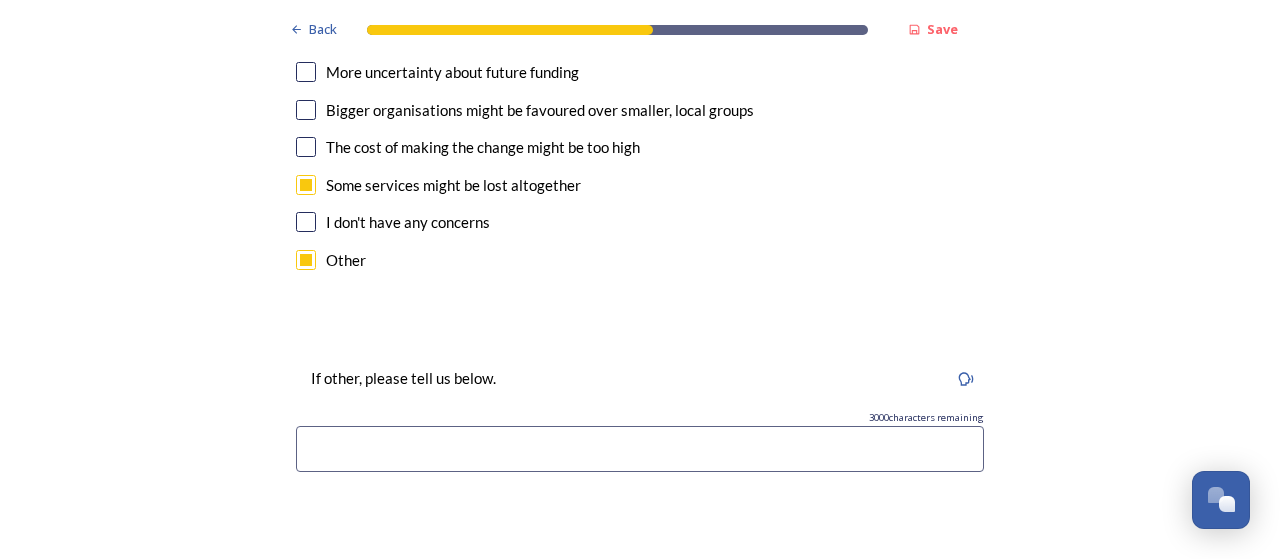 click at bounding box center (640, 449) 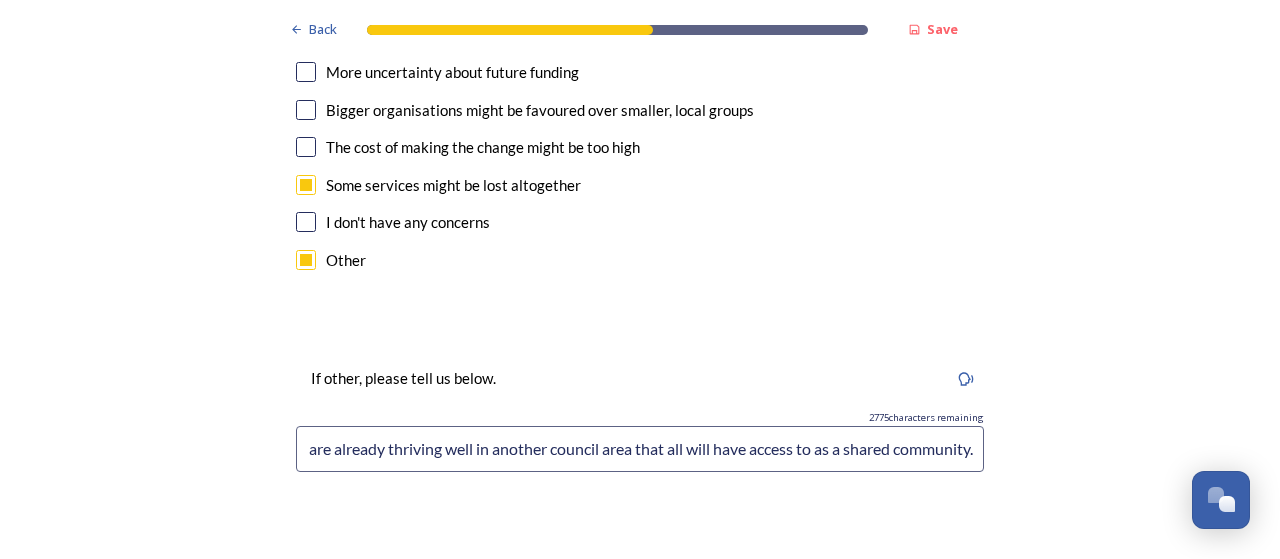scroll, scrollTop: 0, scrollLeft: 898, axis: horizontal 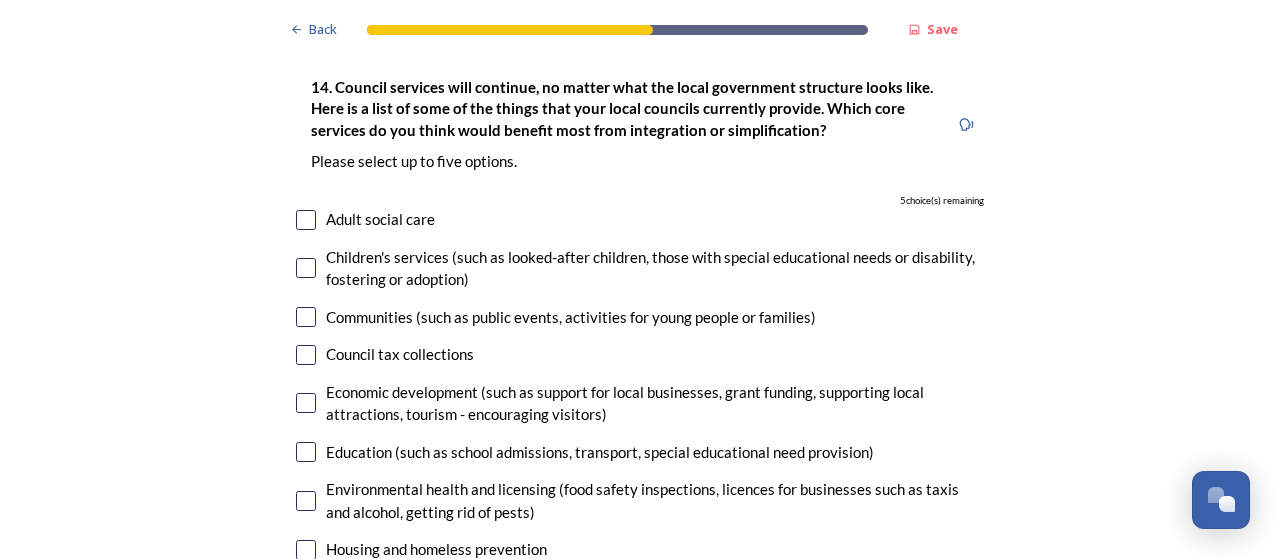 type on "Loosing some services may need to happen so we can focus on what is of more value and importance. But this may mean services are already thriving well in another council area that all will have access to as a shared community." 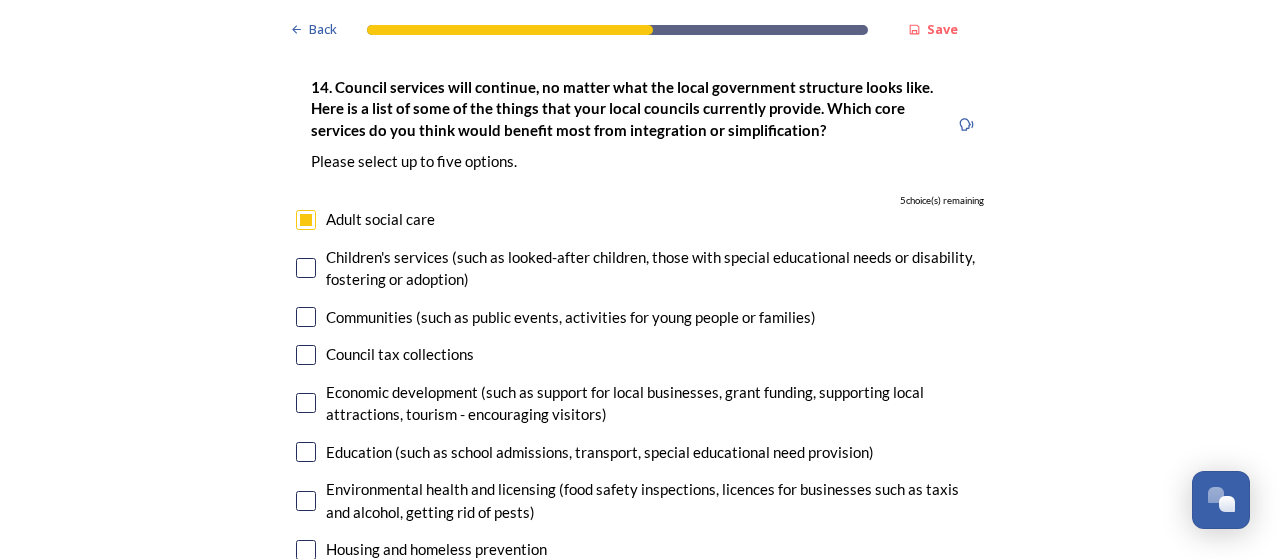 scroll, scrollTop: 0, scrollLeft: 0, axis: both 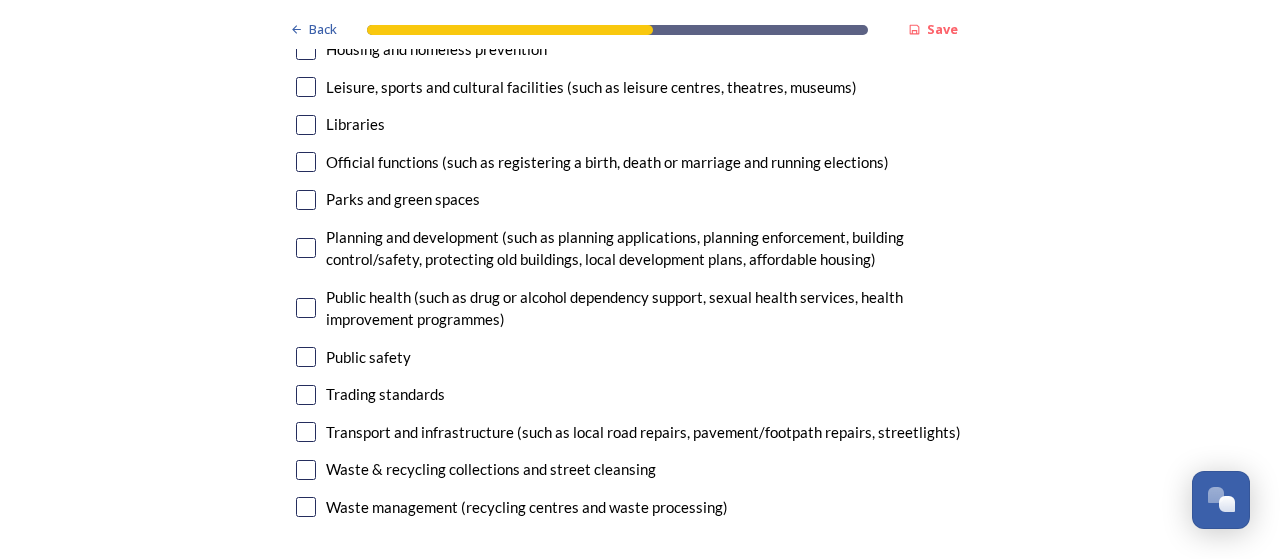 click at bounding box center [306, 308] 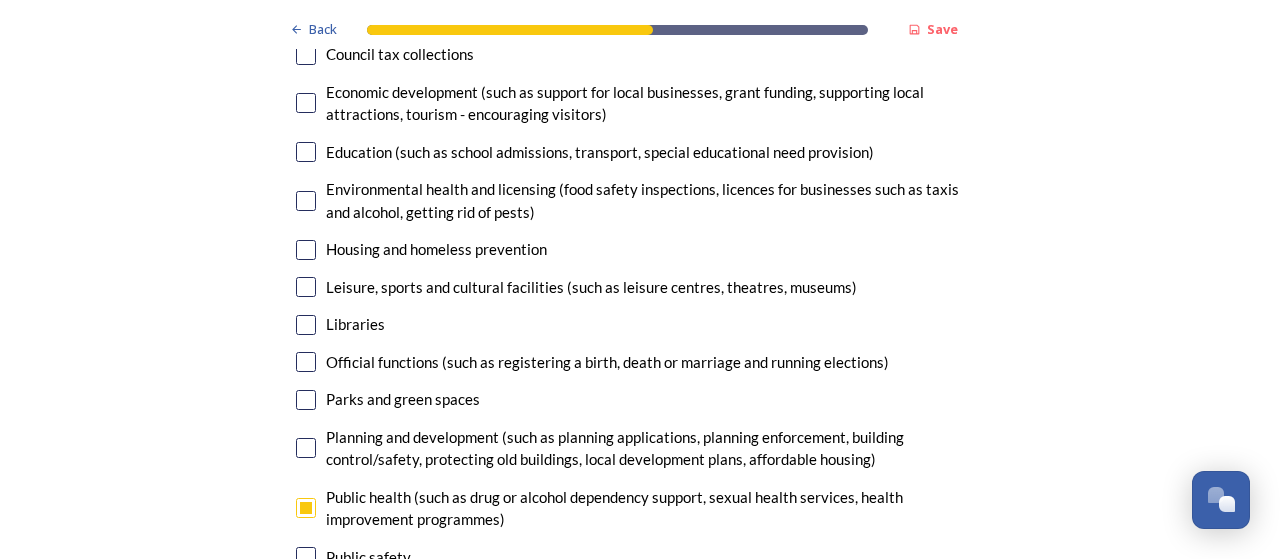scroll, scrollTop: 5100, scrollLeft: 0, axis: vertical 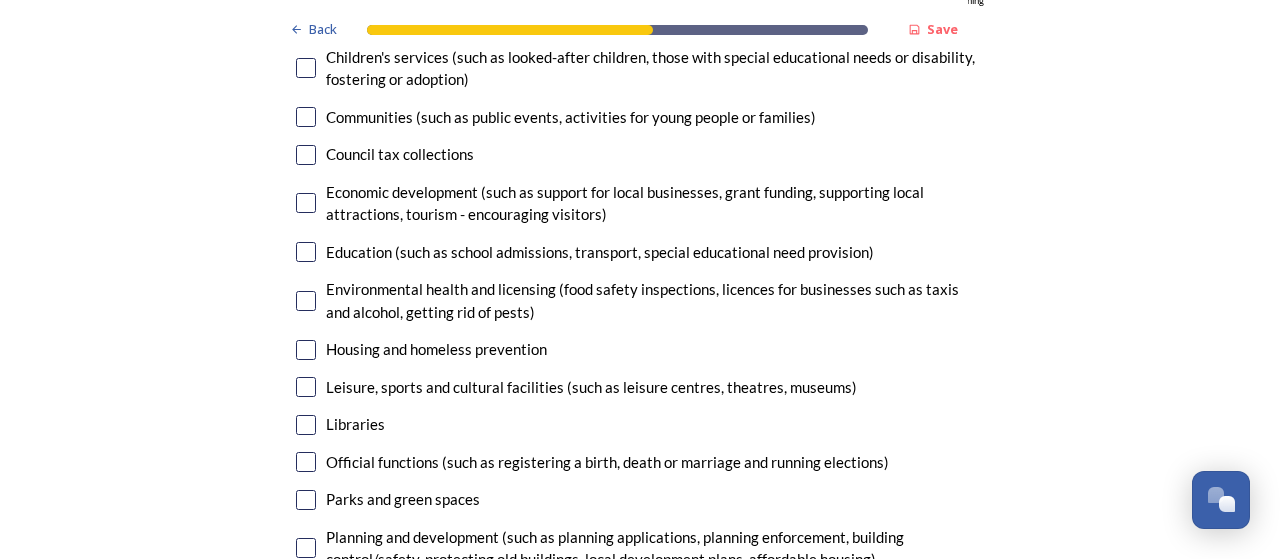 click on "14. Council services will continue, no matter what the local government structure looks like. Here is a list of some of the things that your local councils currently provide. ﻿Which core services do you think would benefit most from integration or simplification?  Please select up to five options. 3  choice(s) remaining Adult social care   Children's services (such as looked-after children, those with special educational needs or disability, fostering or adoption) Communities (such as public events, activities for young people or families)   Council tax collections Economic development (such as support for local businesses, grant funding, supporting local attractions, tourism - encouraging visitors)  Education (such as school admissions, transport, special educational need provision)  Environmental health and licensing (food safety inspections, licences for businesses such as taxis and alcohol, getting rid of pests) Housing and homeless prevention Libraries Parks and green spaces Public safety" at bounding box center (640, 349) 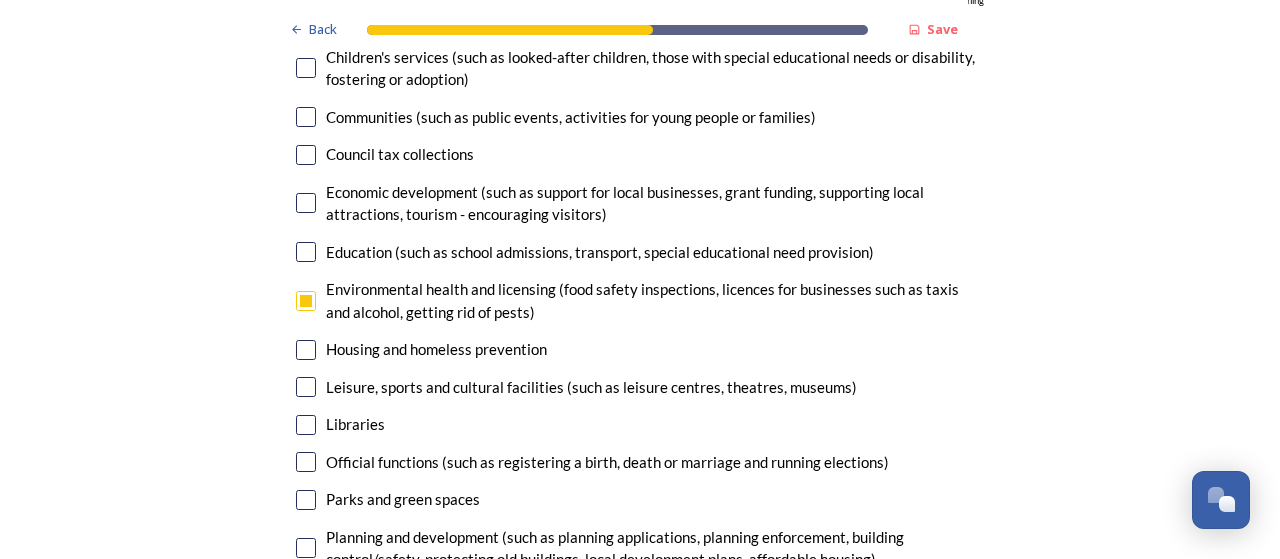 scroll, scrollTop: 5000, scrollLeft: 0, axis: vertical 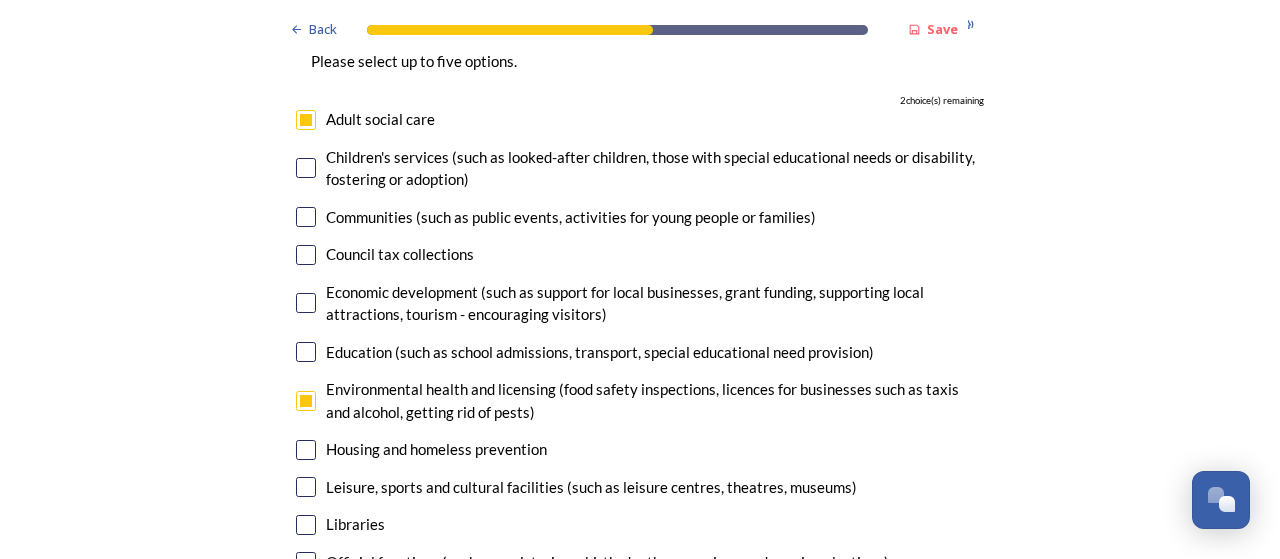 click at bounding box center [306, 255] 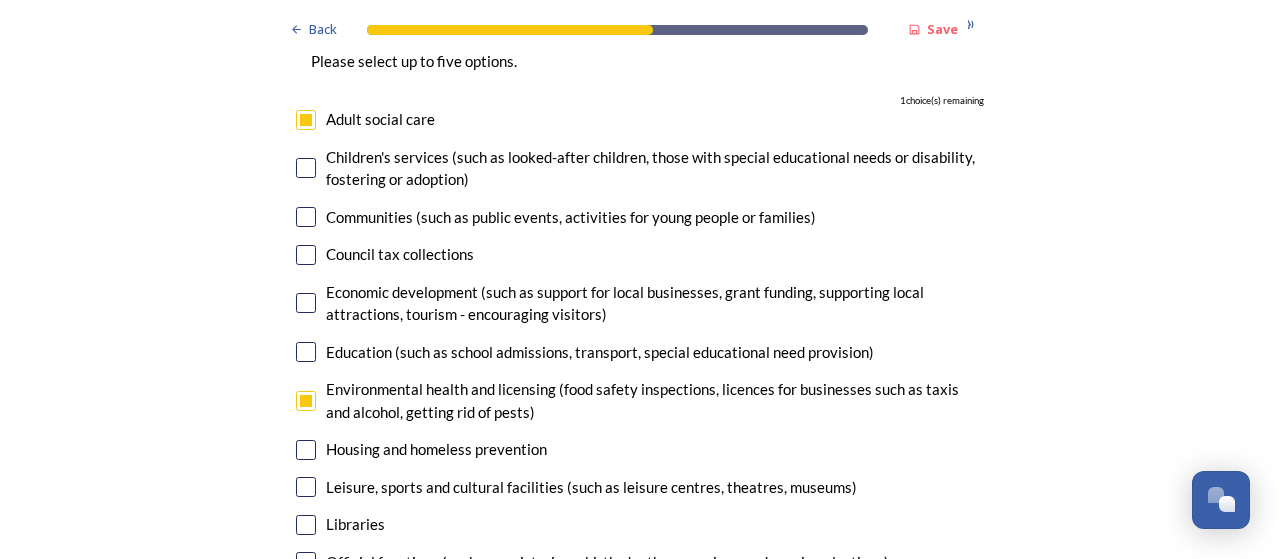 checkbox on "true" 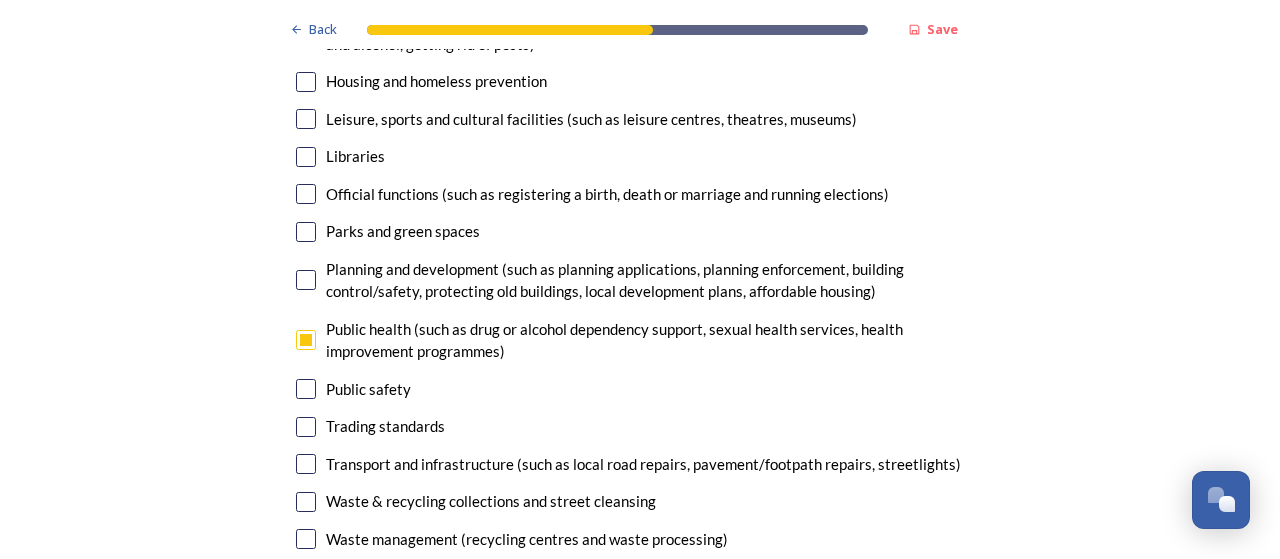 scroll, scrollTop: 5400, scrollLeft: 0, axis: vertical 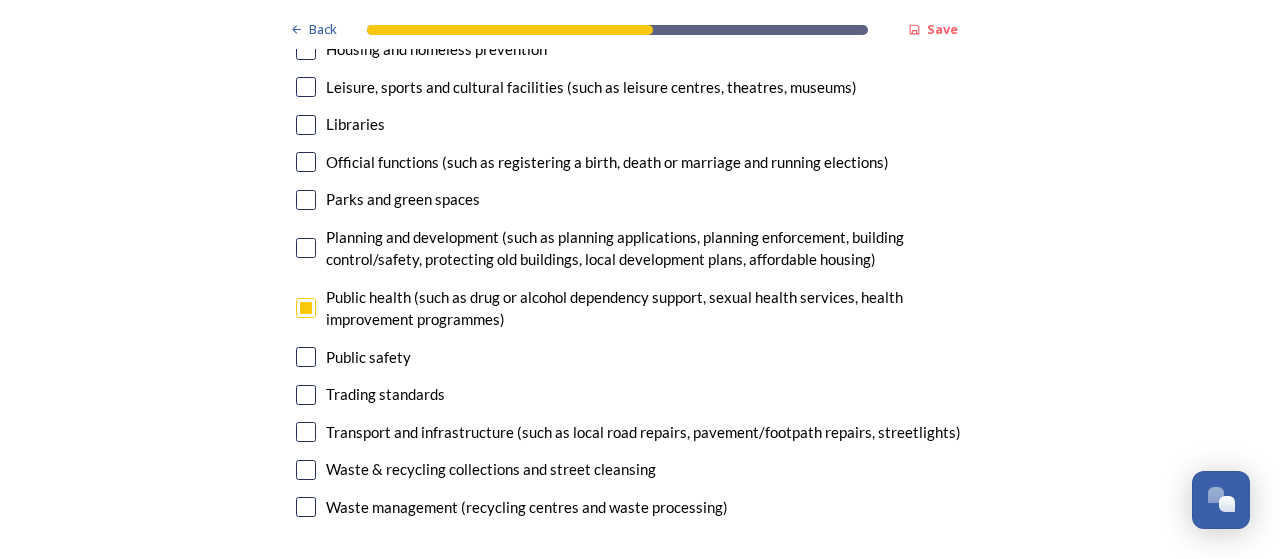 click at bounding box center [306, 470] 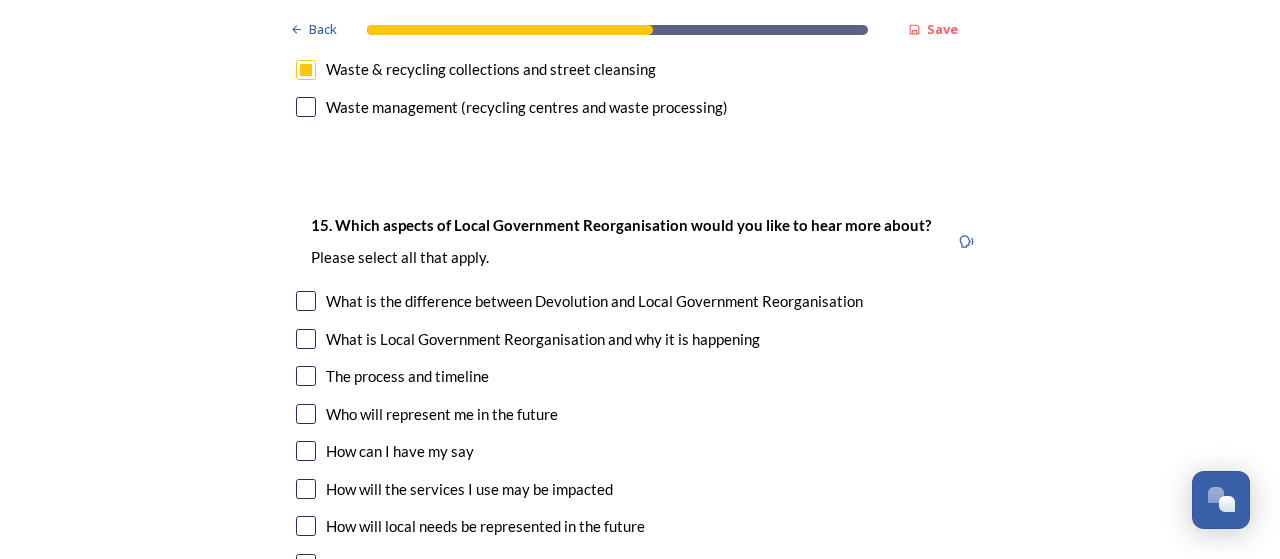 scroll, scrollTop: 5900, scrollLeft: 0, axis: vertical 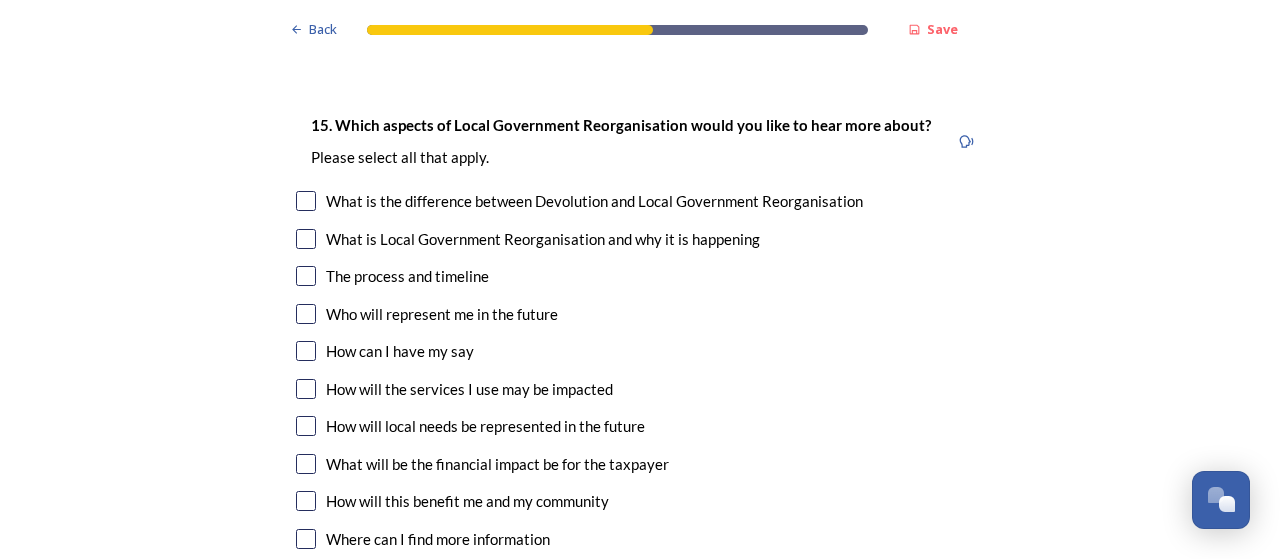 click at bounding box center [306, 464] 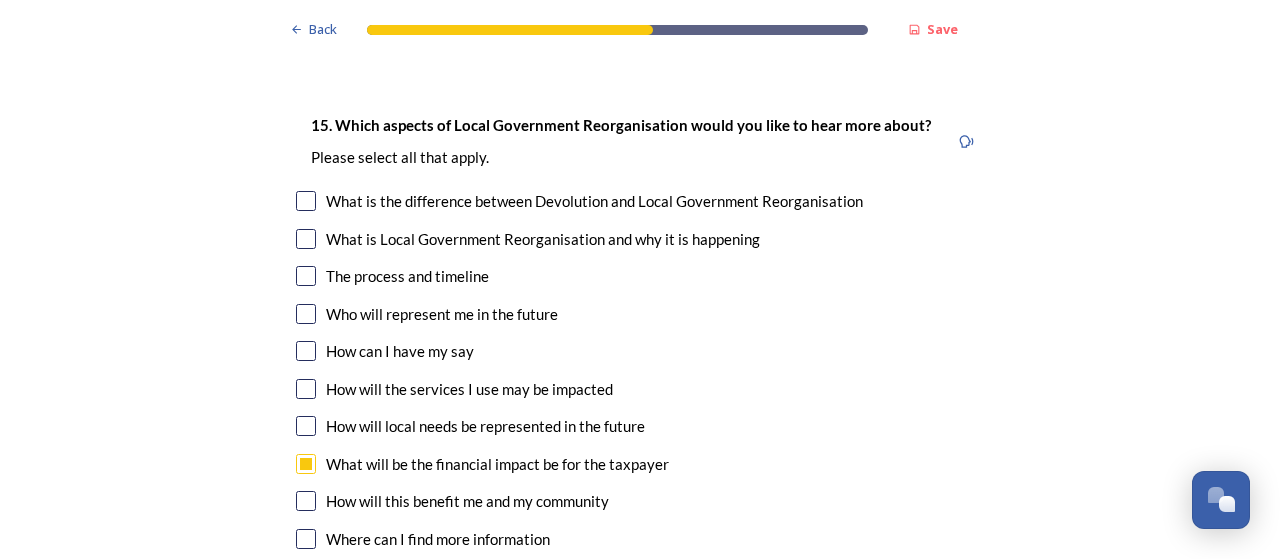 click at bounding box center [306, 351] 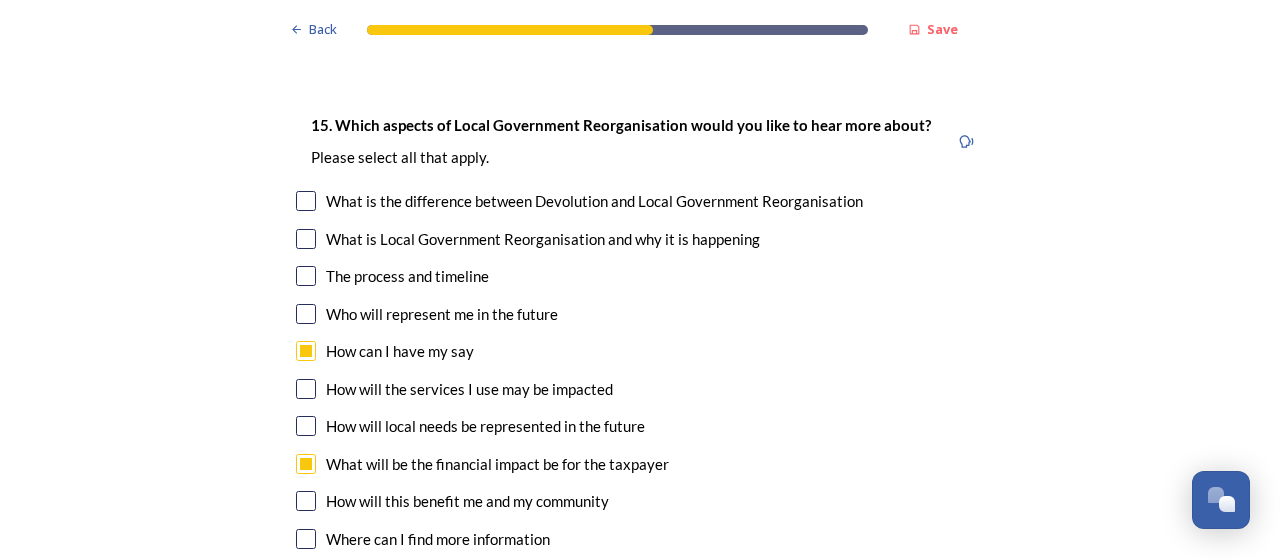 click at bounding box center (306, 314) 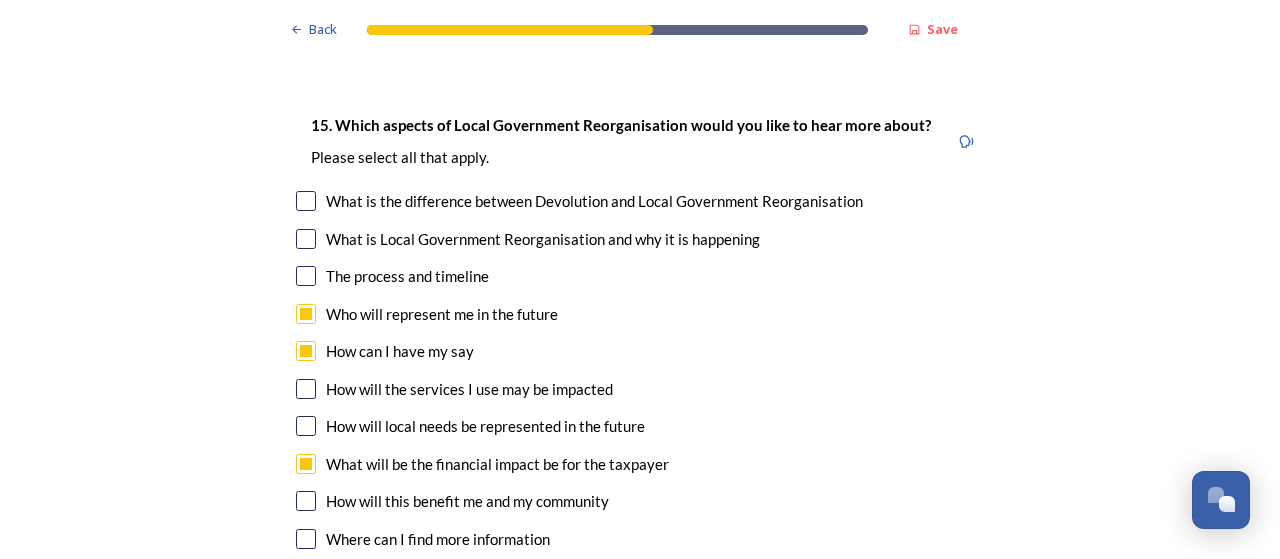 click at bounding box center (306, 426) 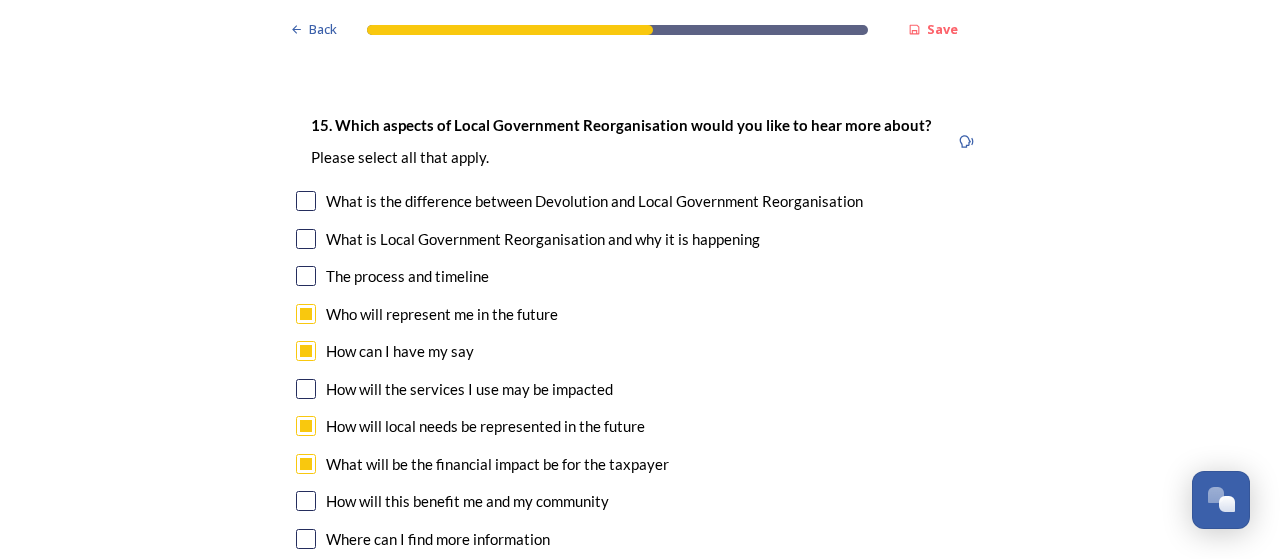 click at bounding box center [306, 539] 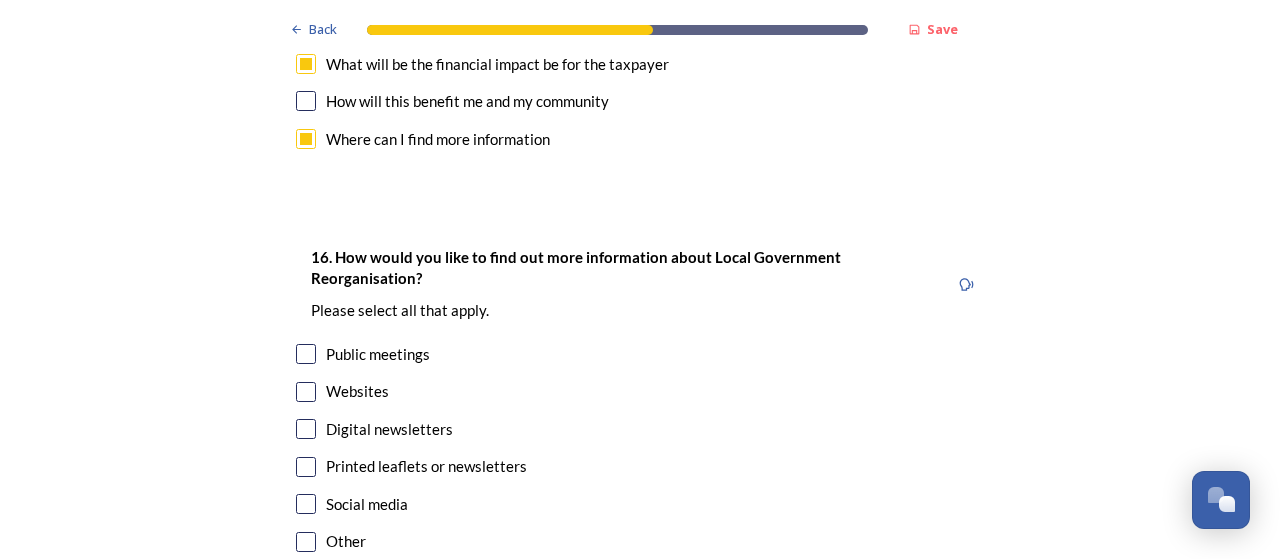 scroll, scrollTop: 6400, scrollLeft: 0, axis: vertical 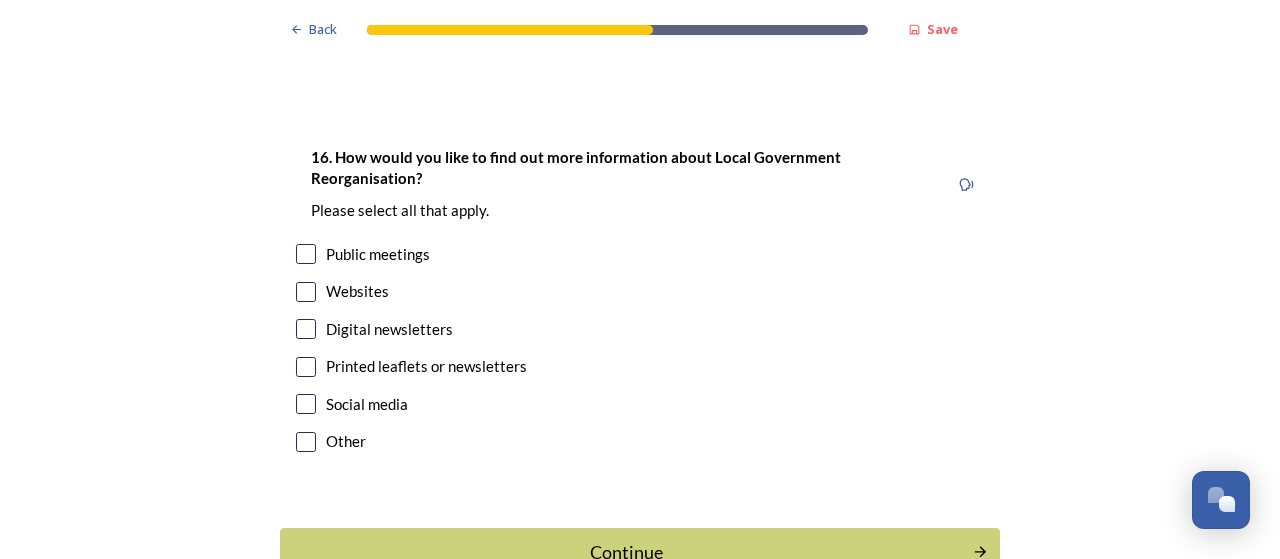 click at bounding box center [306, 329] 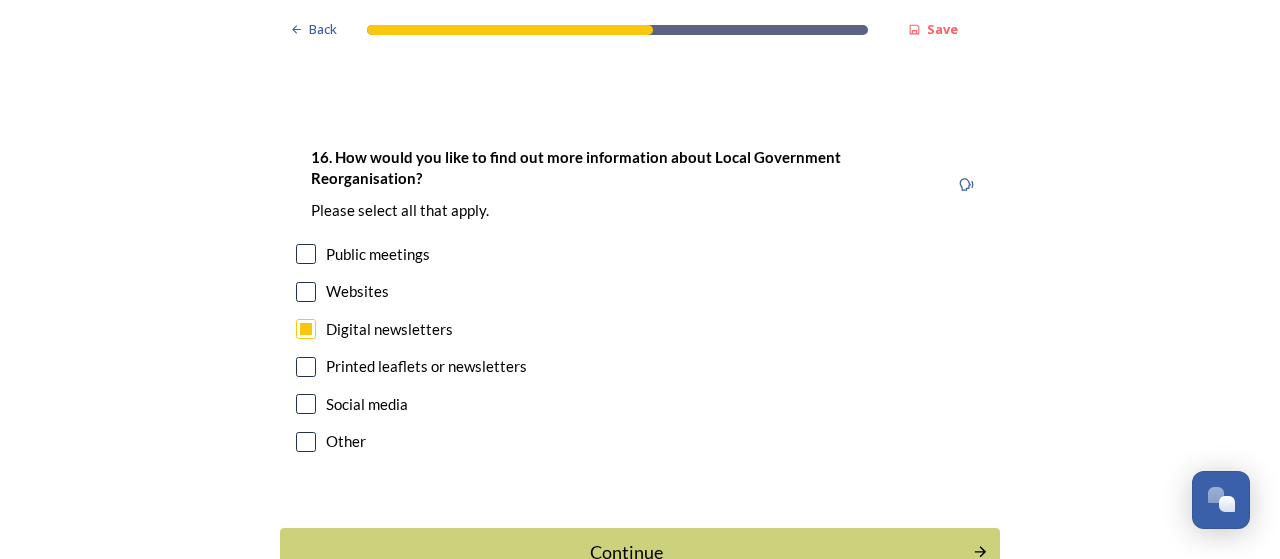 click at bounding box center (306, 254) 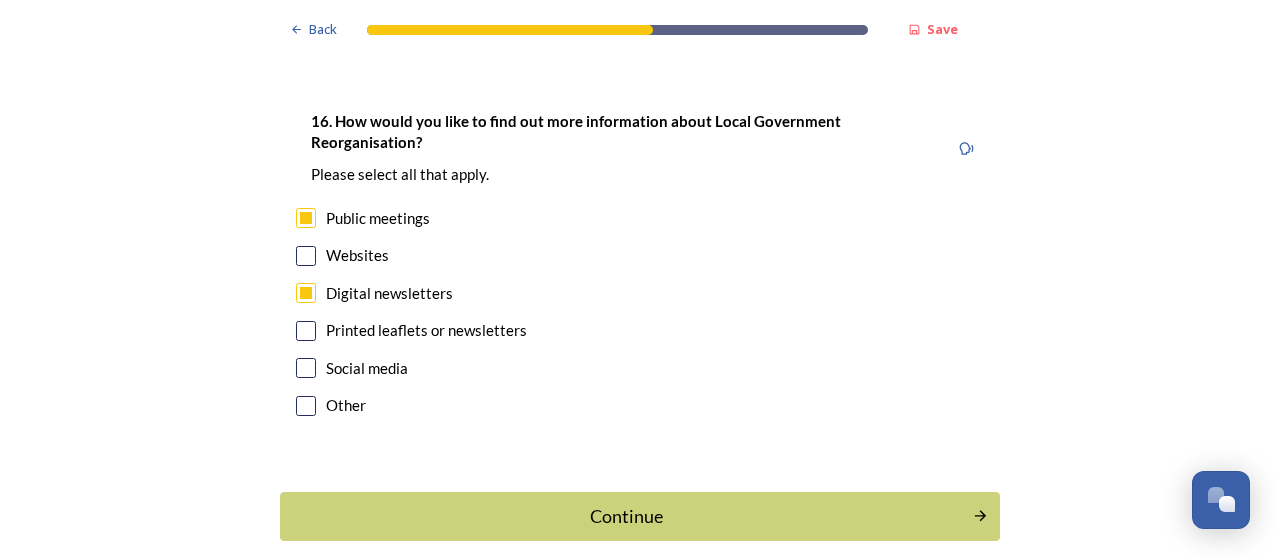 scroll, scrollTop: 6472, scrollLeft: 0, axis: vertical 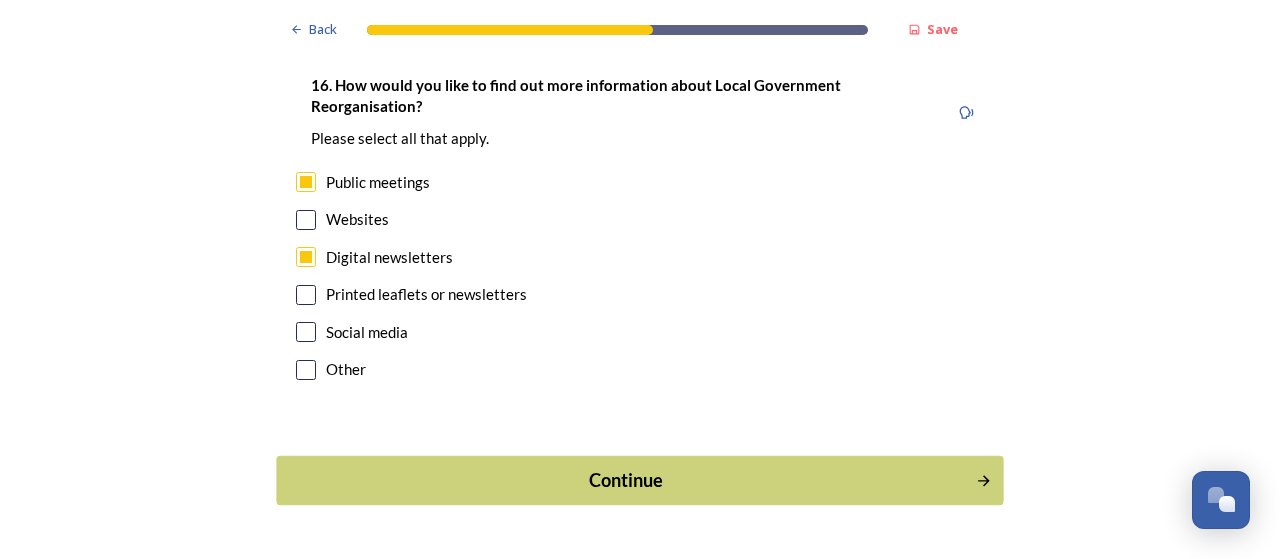 click on "Continue" at bounding box center (626, 480) 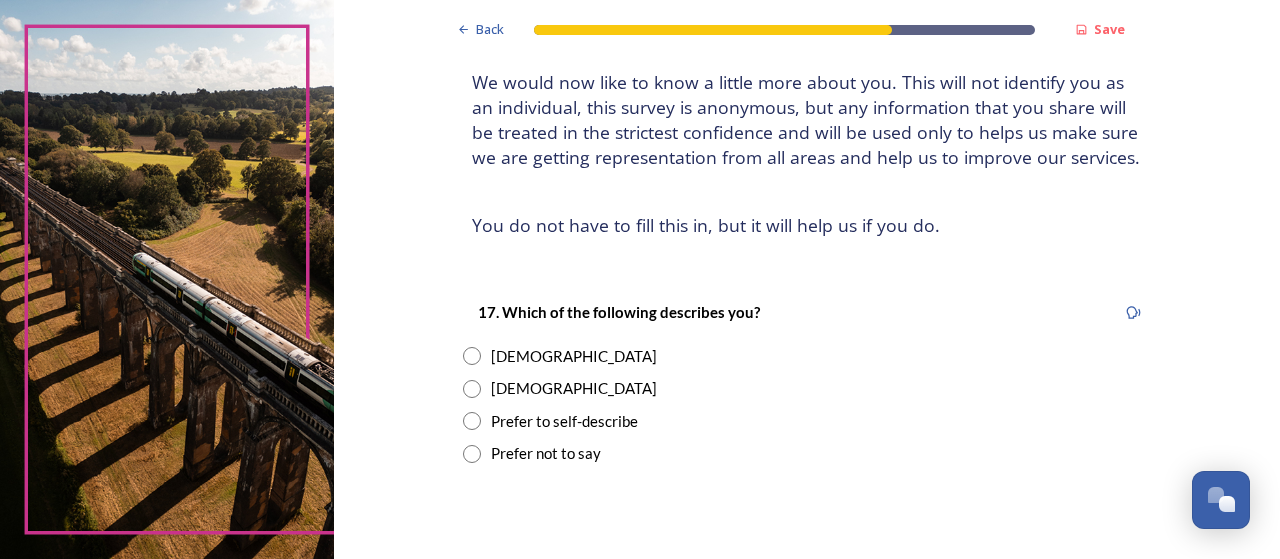 scroll, scrollTop: 200, scrollLeft: 0, axis: vertical 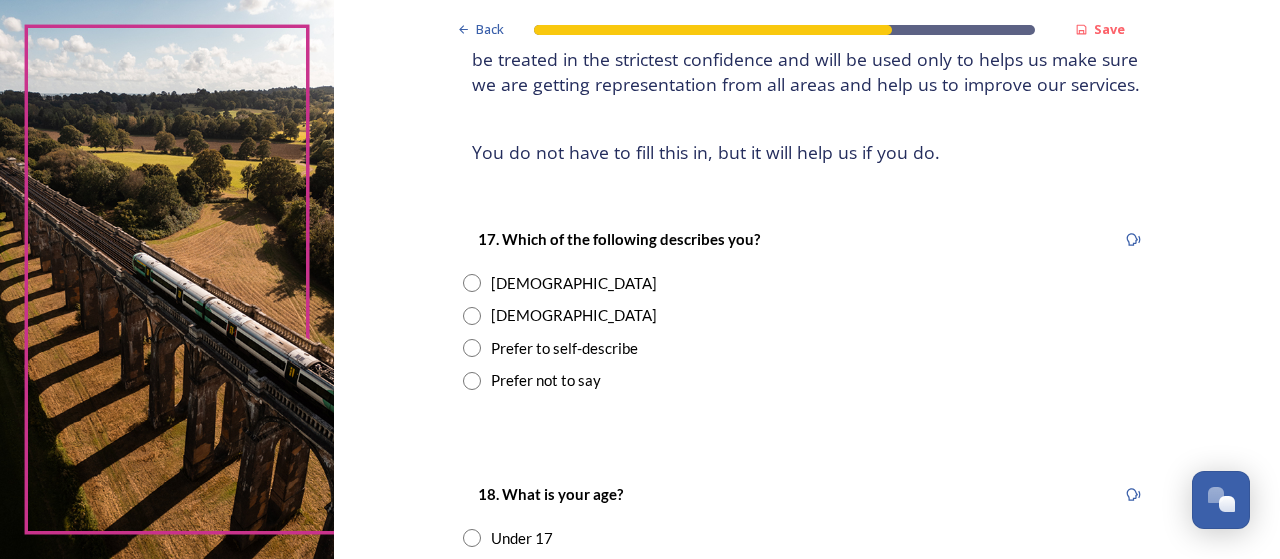 click at bounding box center (472, 283) 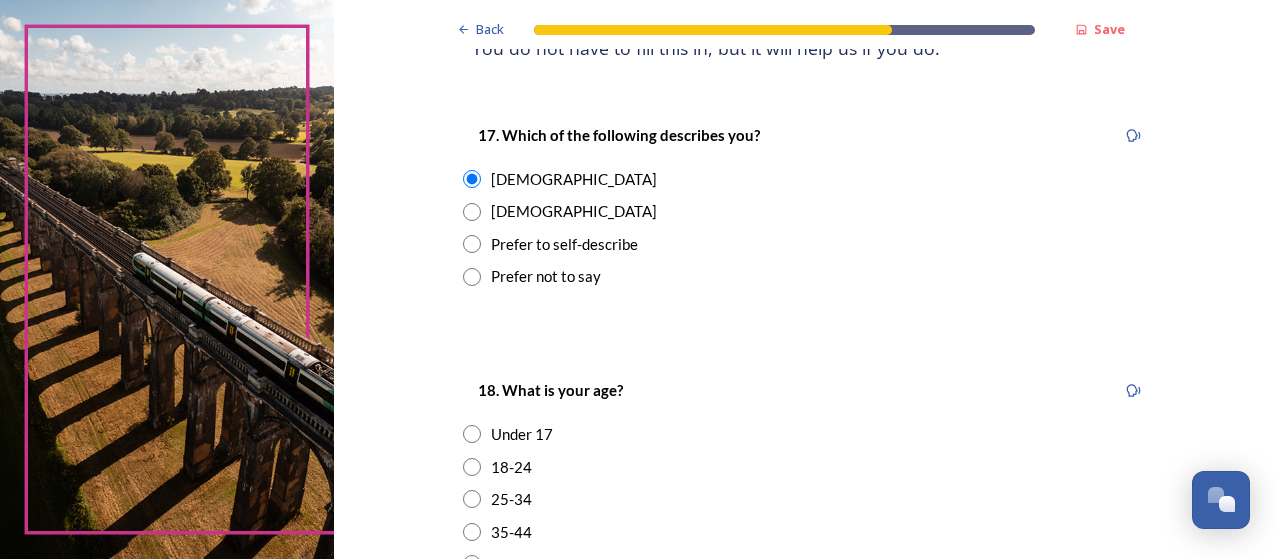 scroll, scrollTop: 500, scrollLeft: 0, axis: vertical 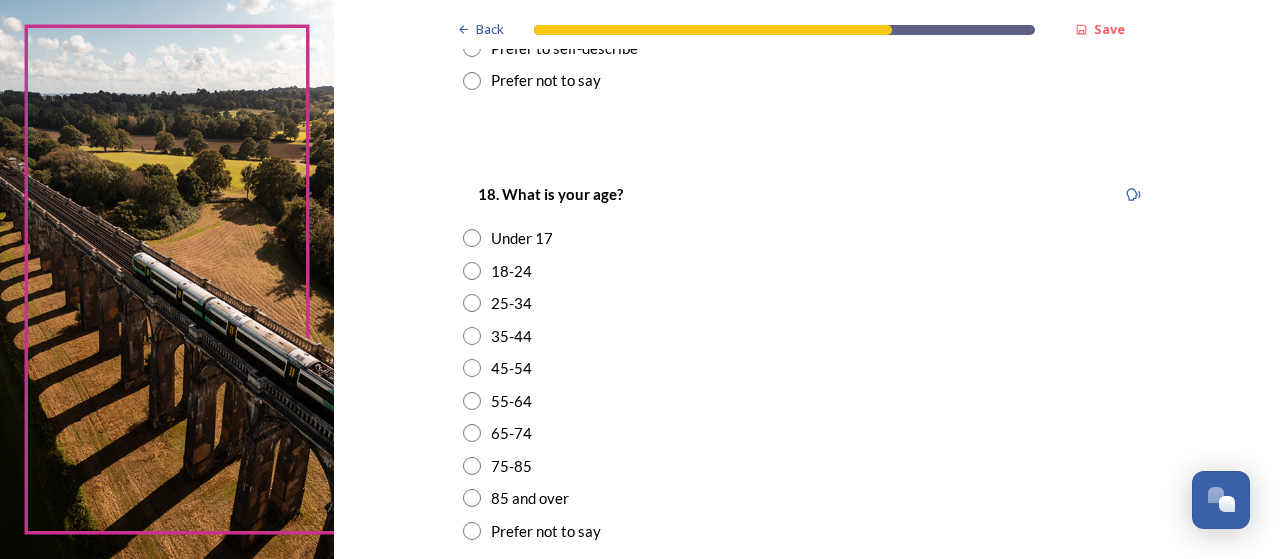 click at bounding box center (472, 401) 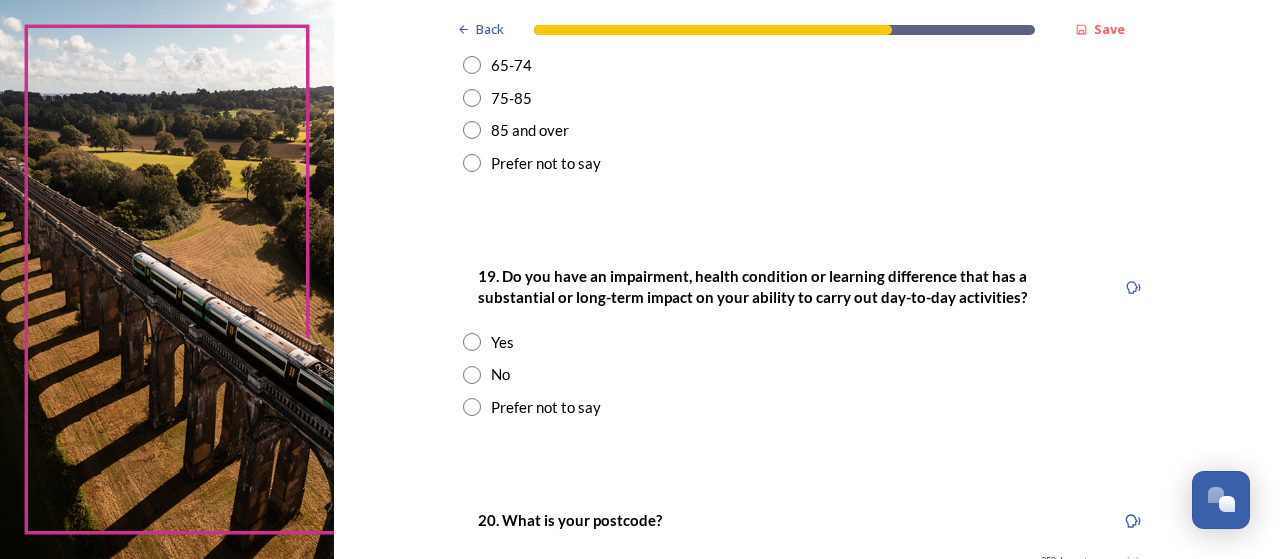 scroll, scrollTop: 900, scrollLeft: 0, axis: vertical 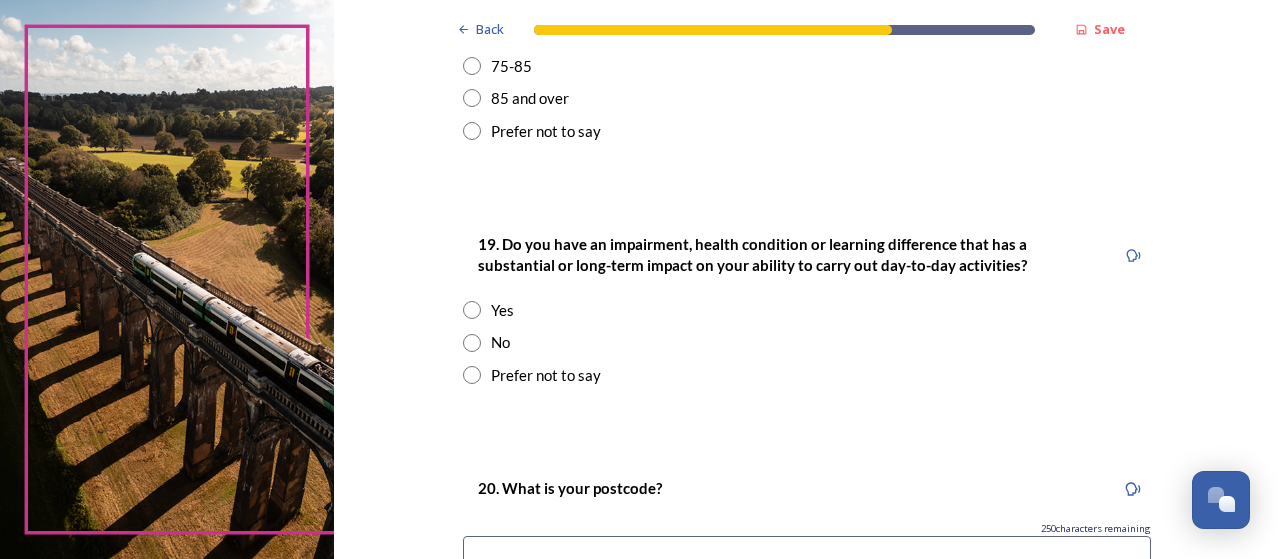 click at bounding box center (472, 343) 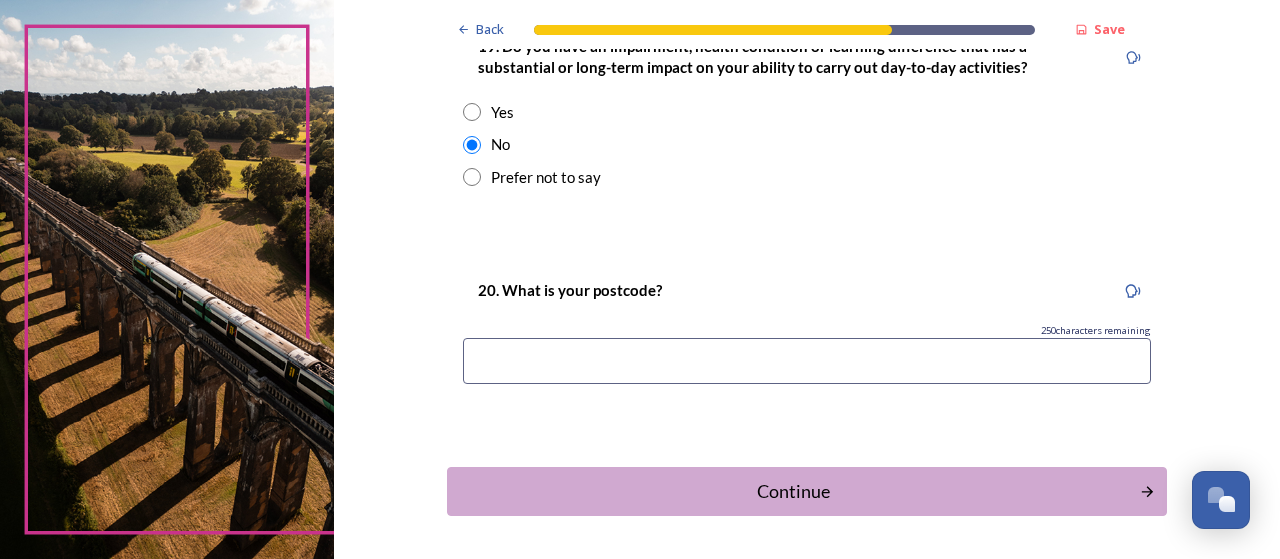 scroll, scrollTop: 1100, scrollLeft: 0, axis: vertical 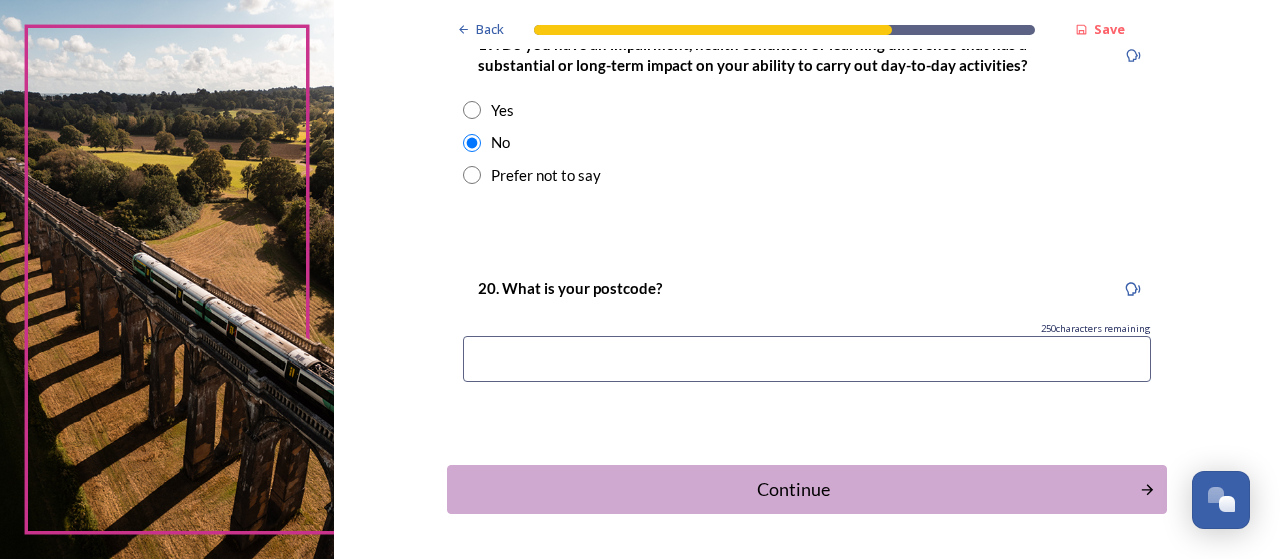 click at bounding box center (807, 359) 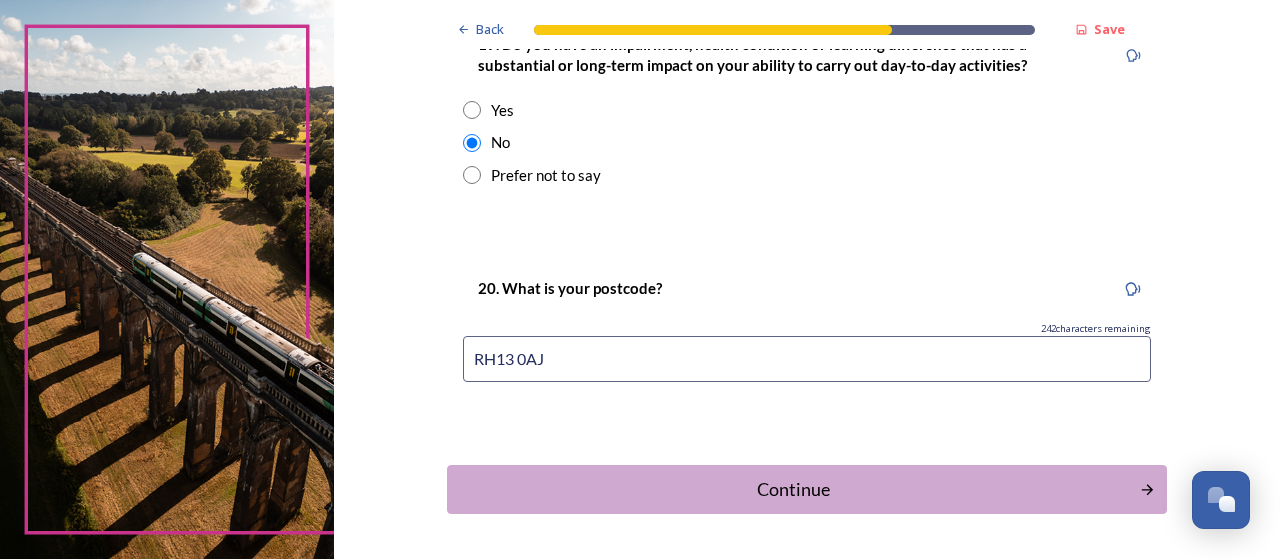 scroll, scrollTop: 1169, scrollLeft: 0, axis: vertical 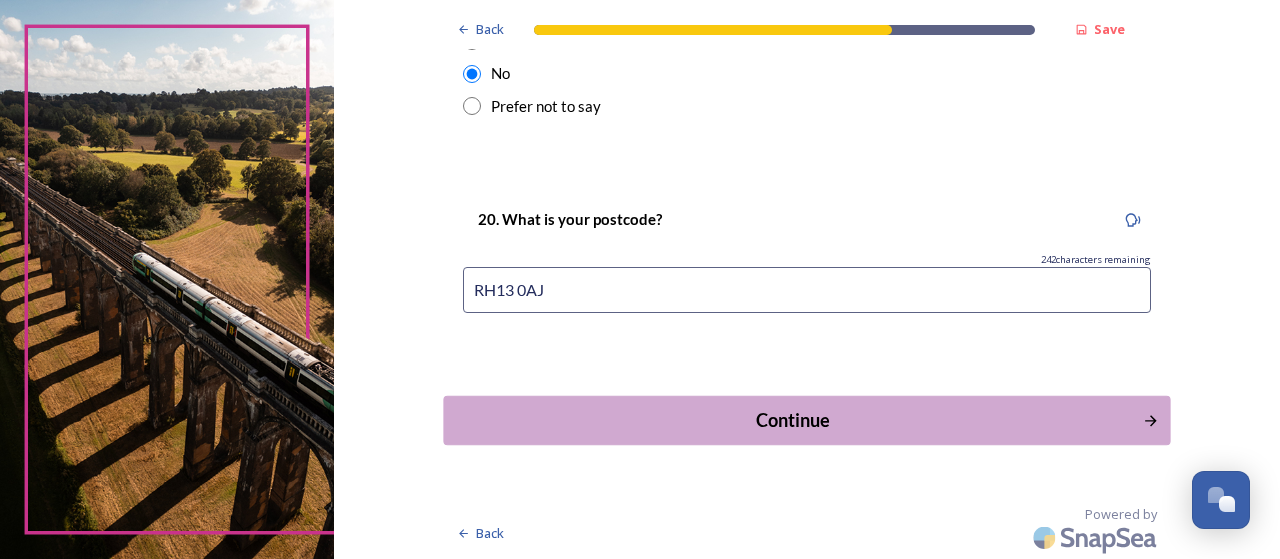 type on "RH13 0AJ" 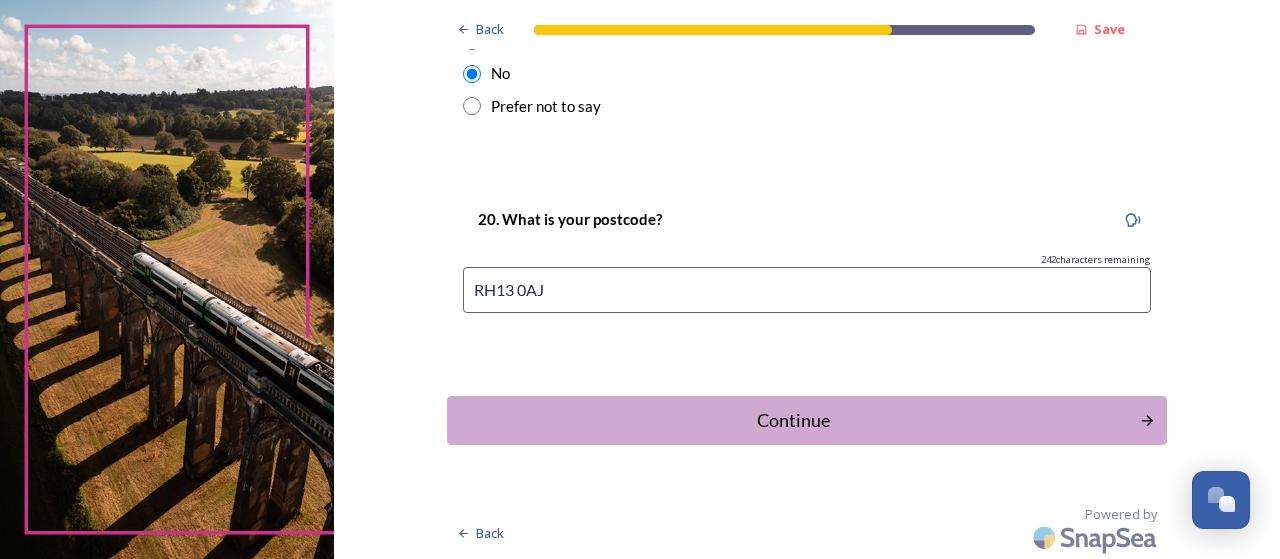 scroll, scrollTop: 0, scrollLeft: 0, axis: both 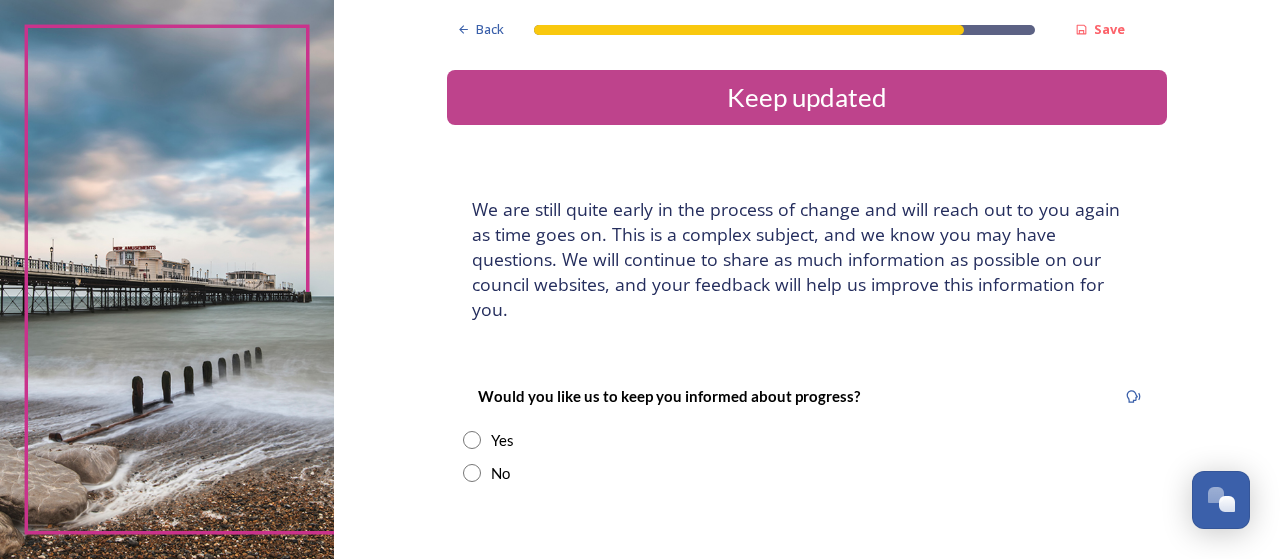 drag, startPoint x: 466, startPoint y: 413, endPoint x: 482, endPoint y: 418, distance: 16.763054 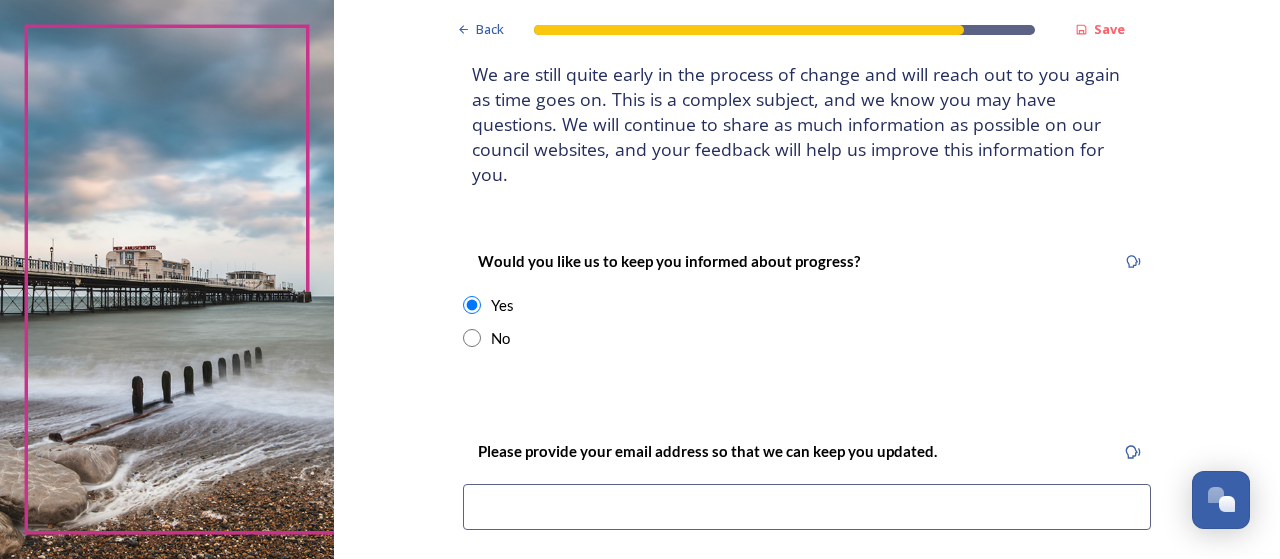 scroll, scrollTop: 300, scrollLeft: 0, axis: vertical 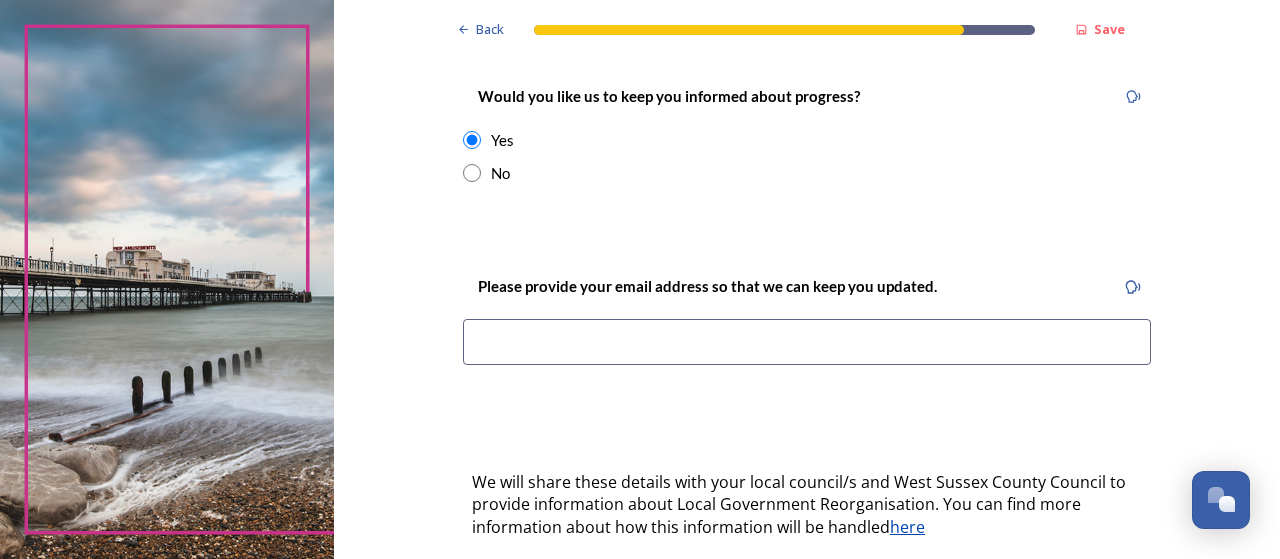 click at bounding box center [807, 342] 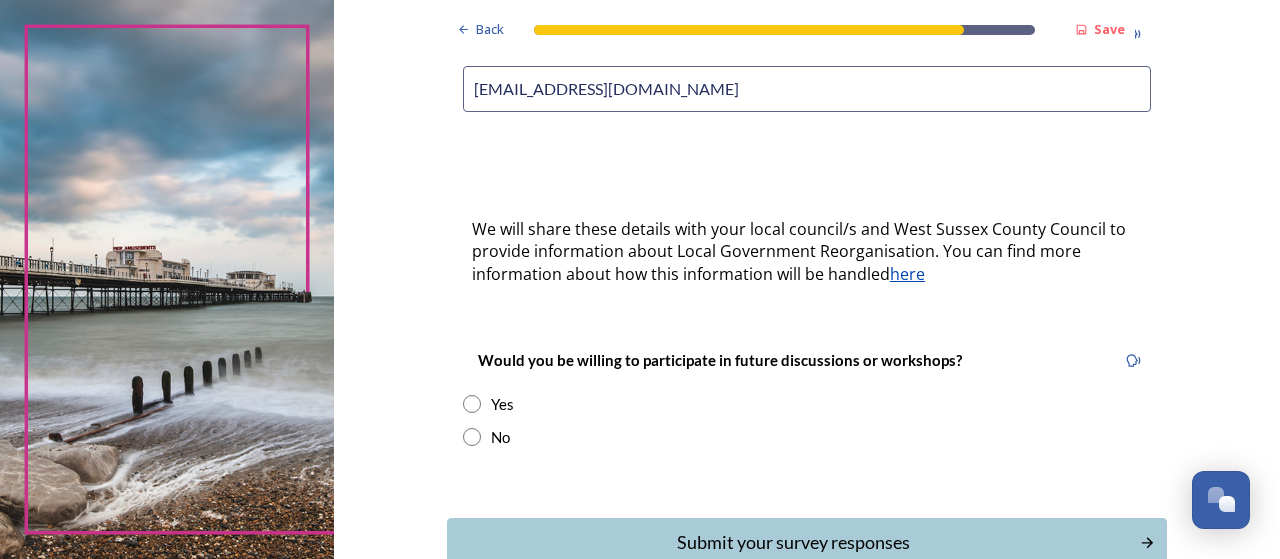 scroll, scrollTop: 600, scrollLeft: 0, axis: vertical 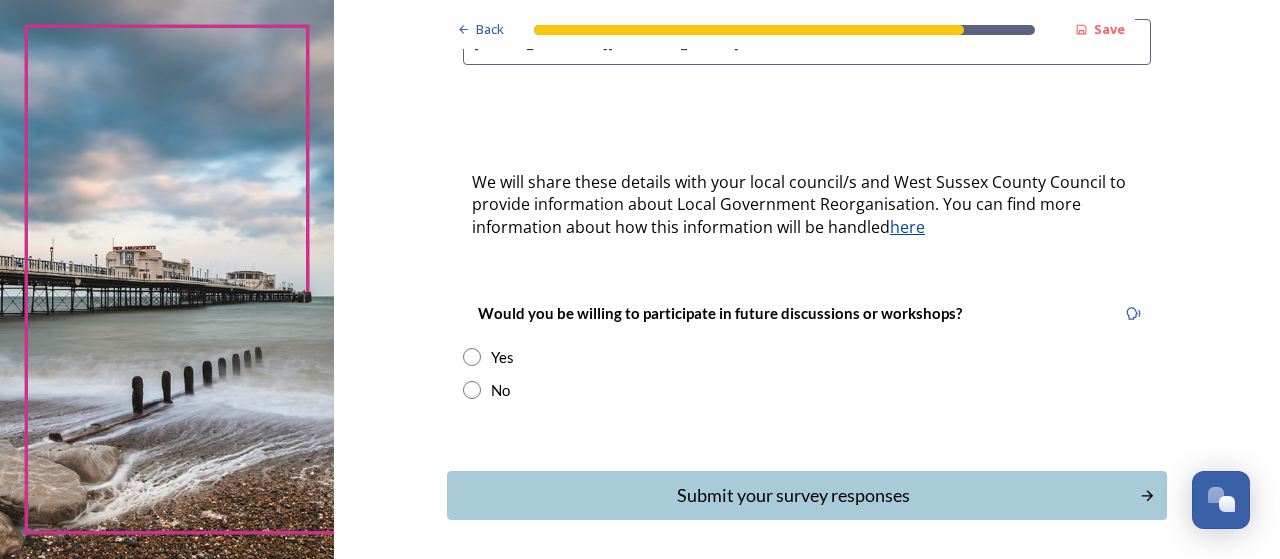 click at bounding box center [472, 357] 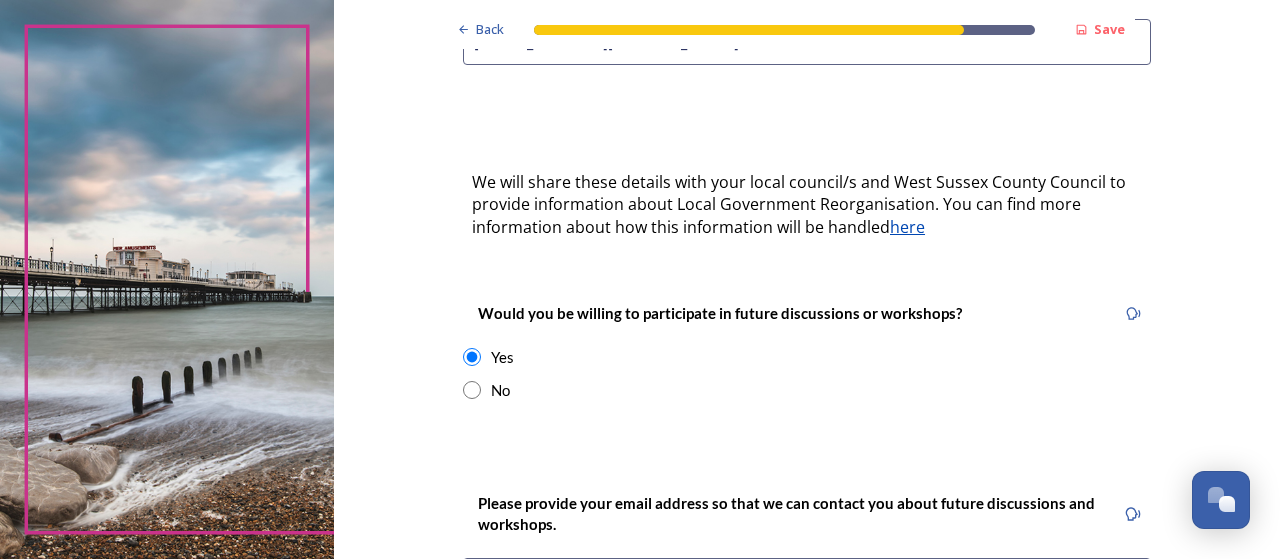 scroll, scrollTop: 800, scrollLeft: 0, axis: vertical 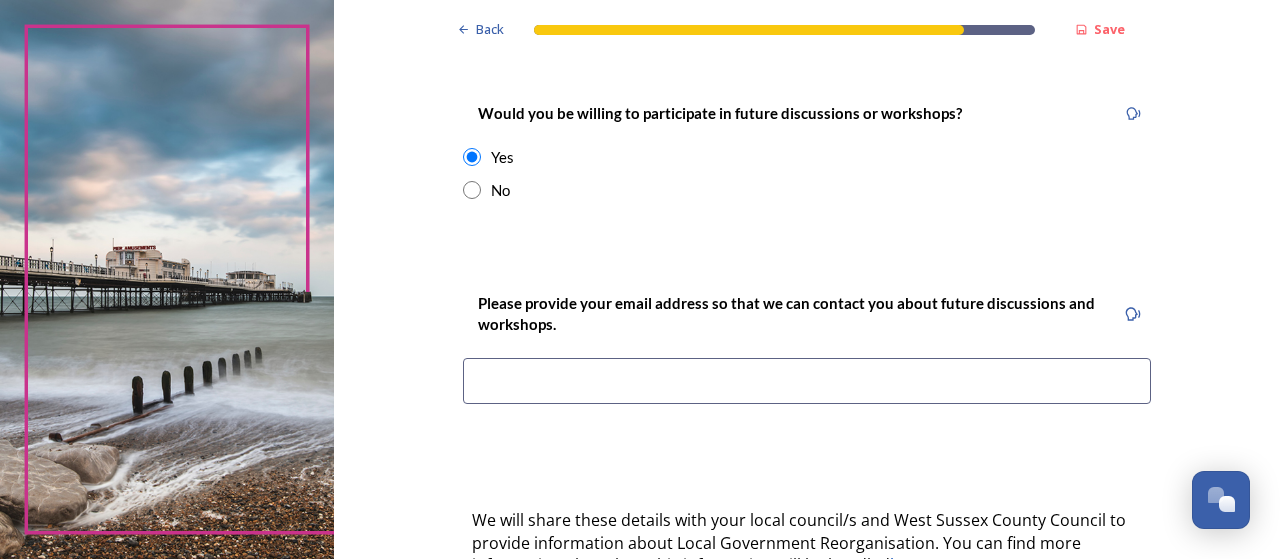 click at bounding box center [807, 381] 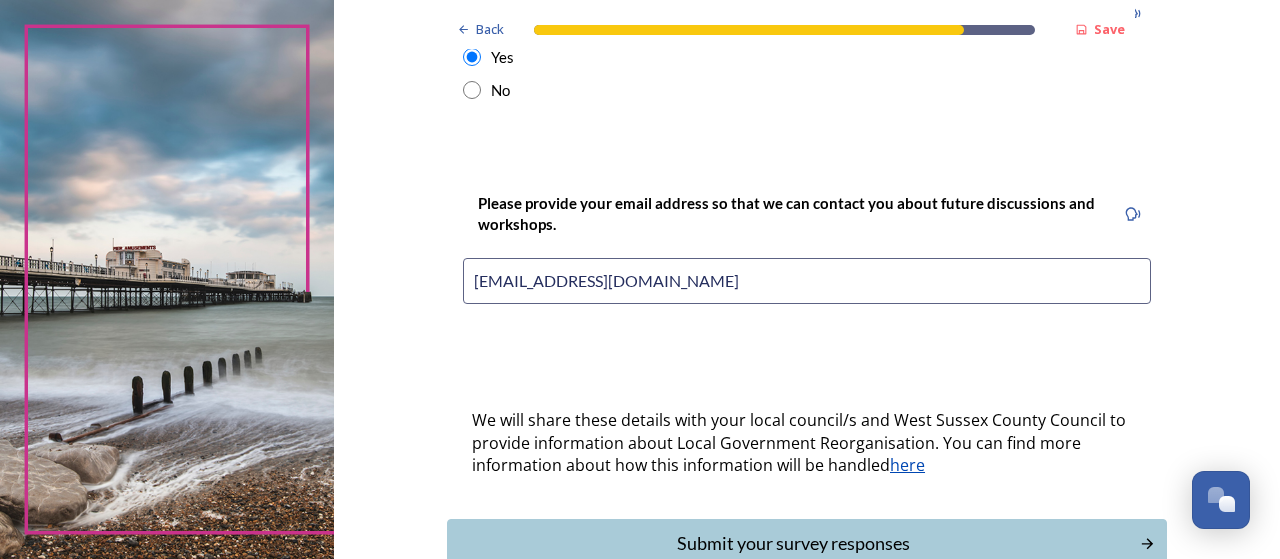 scroll, scrollTop: 998, scrollLeft: 0, axis: vertical 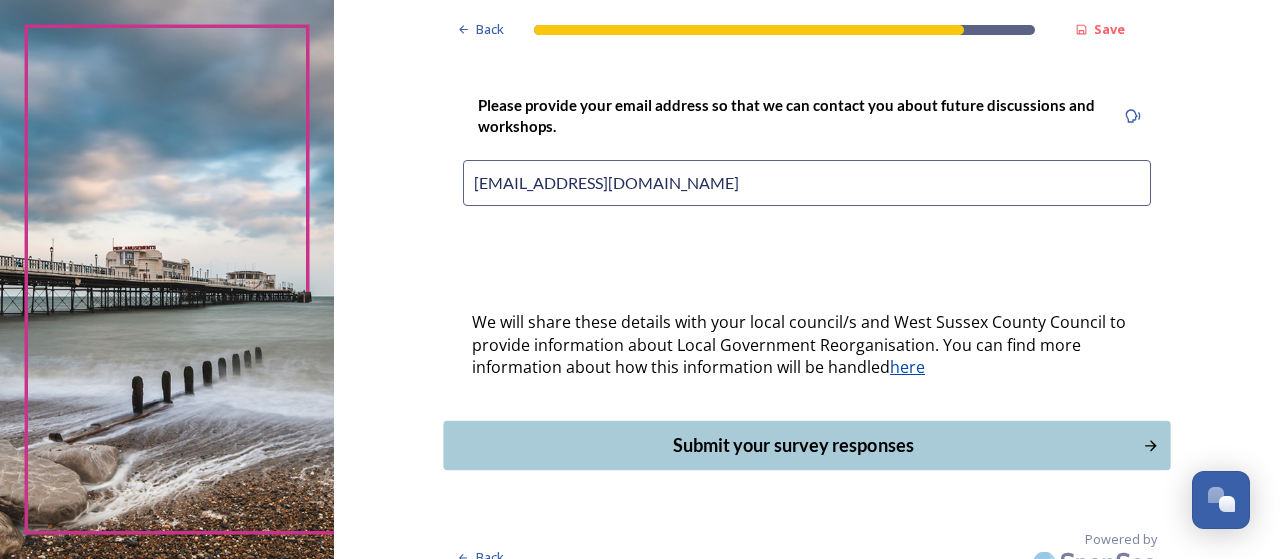 click on "Submit your survey responses" at bounding box center (793, 445) 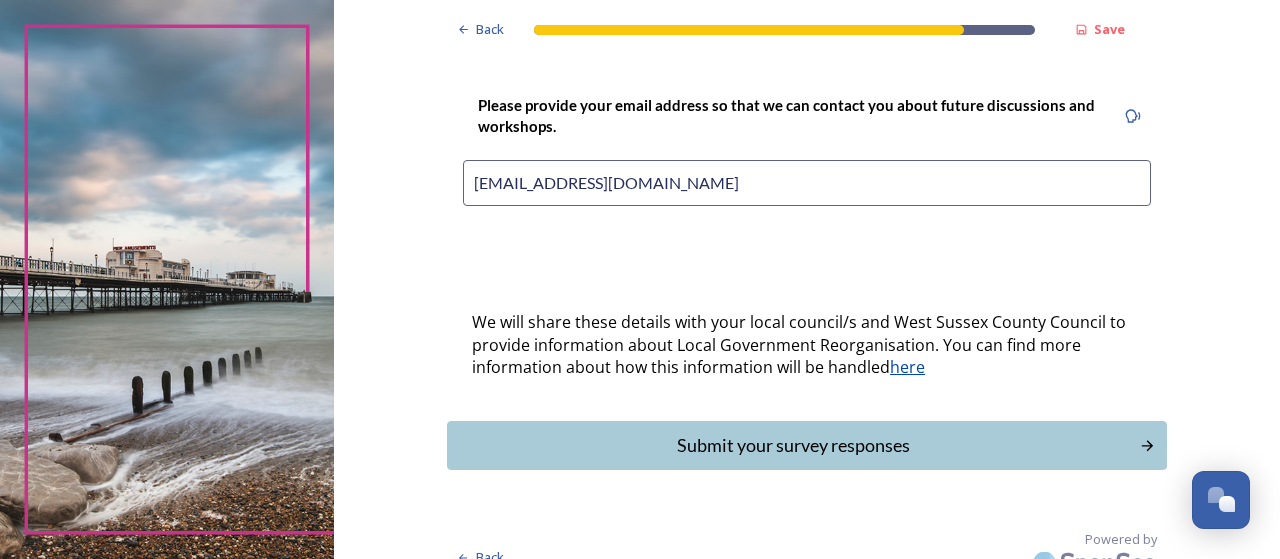 scroll, scrollTop: 0, scrollLeft: 0, axis: both 